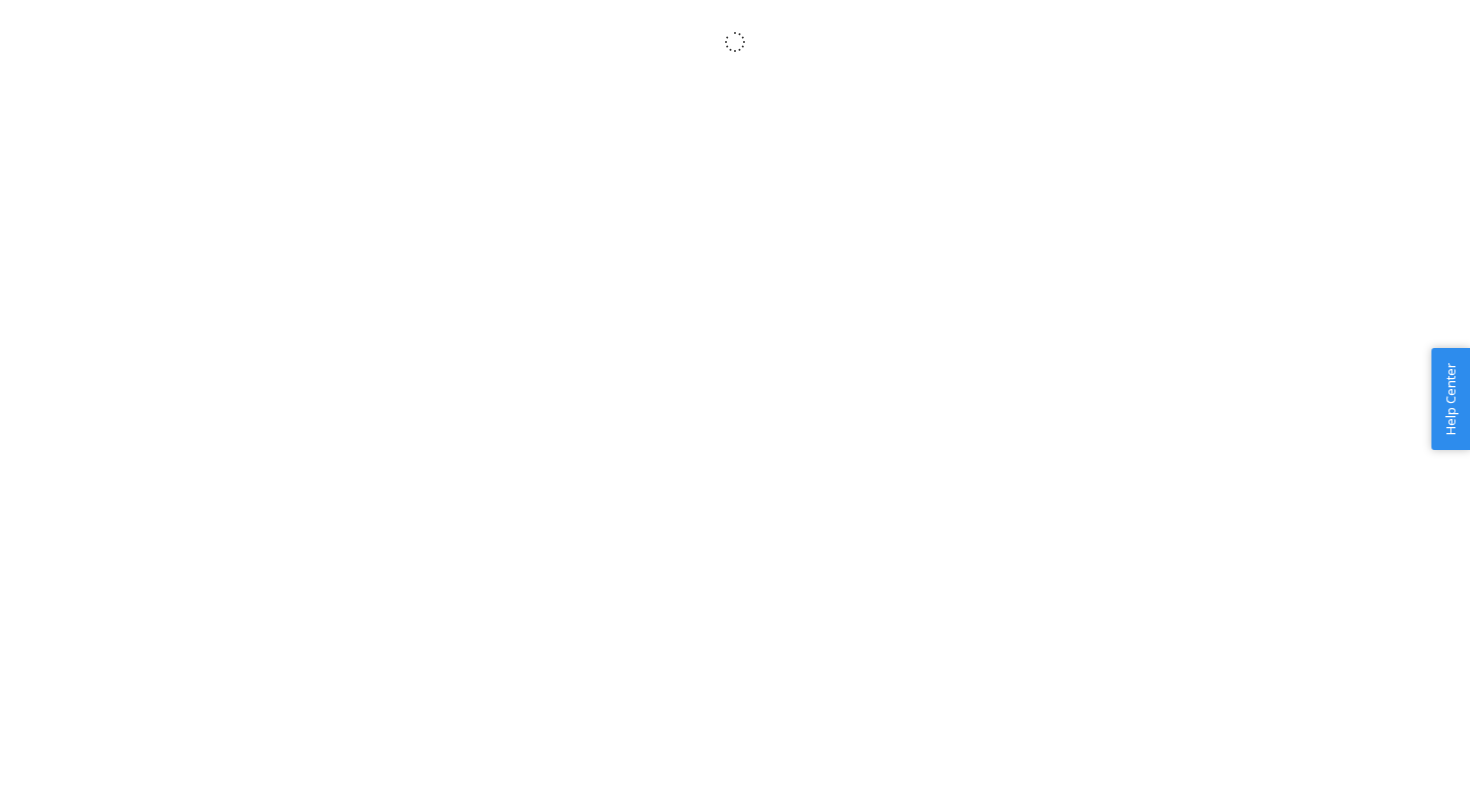 scroll, scrollTop: 0, scrollLeft: 0, axis: both 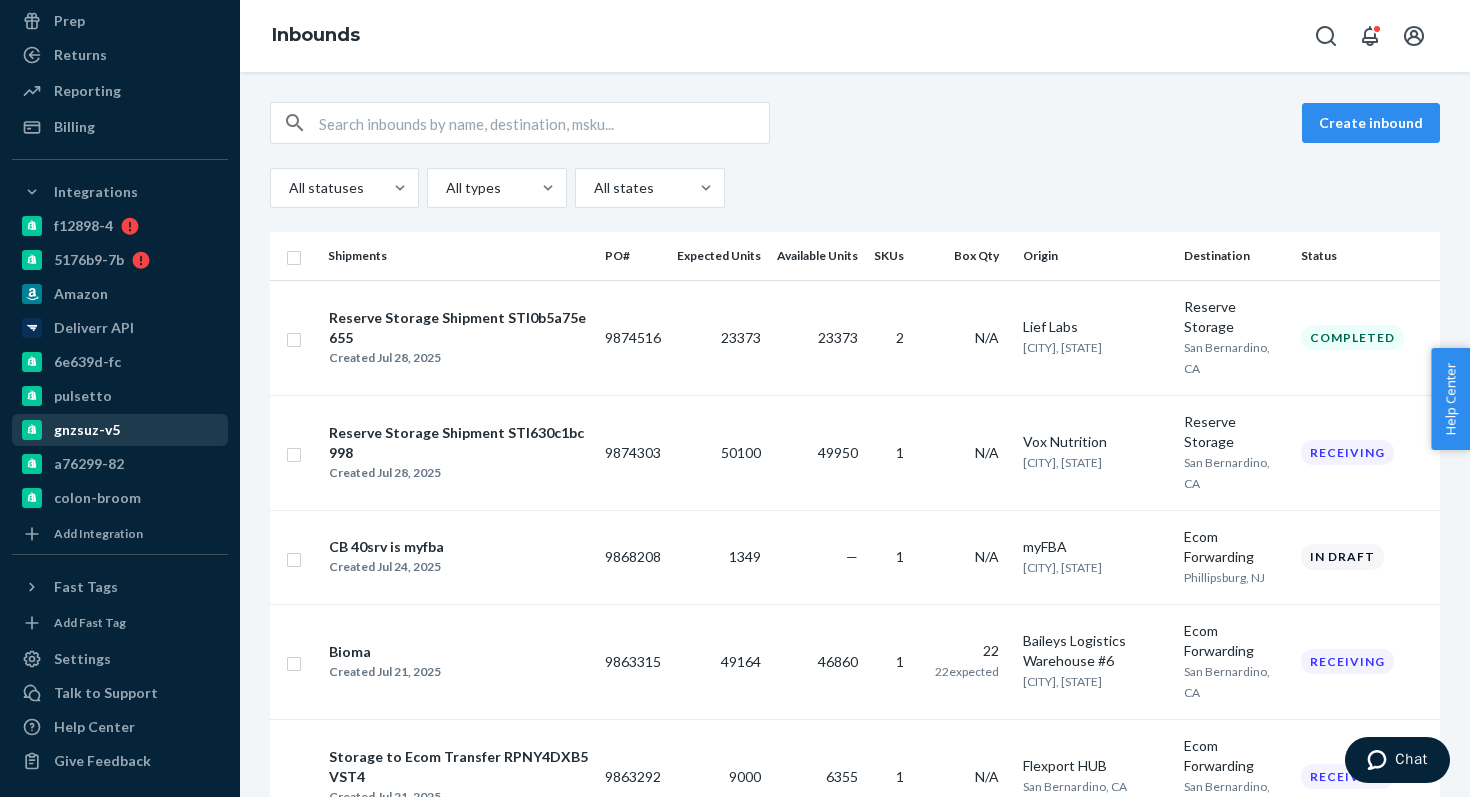 click on "gnzsuz-v5" at bounding box center (87, 430) 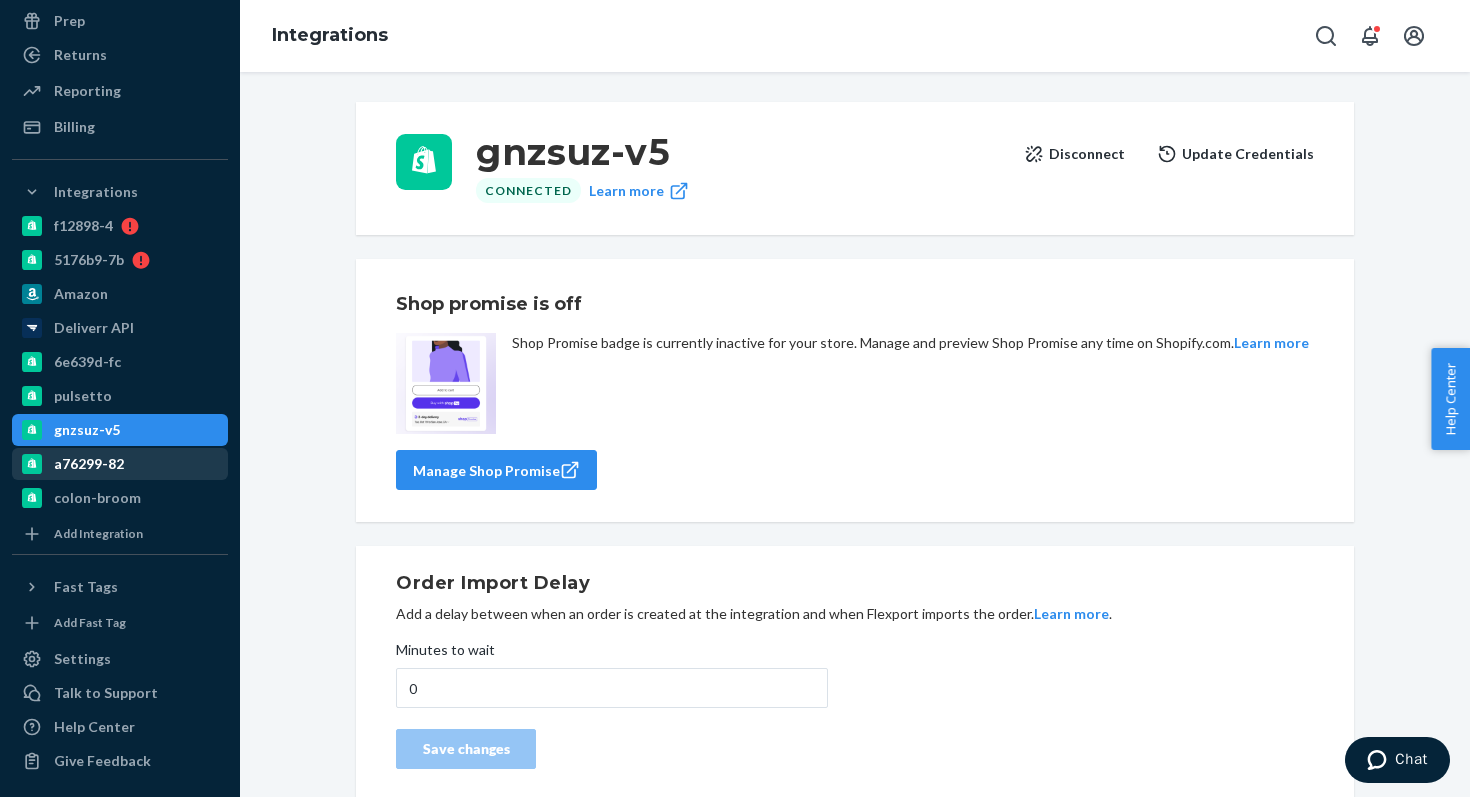 scroll, scrollTop: 321, scrollLeft: 0, axis: vertical 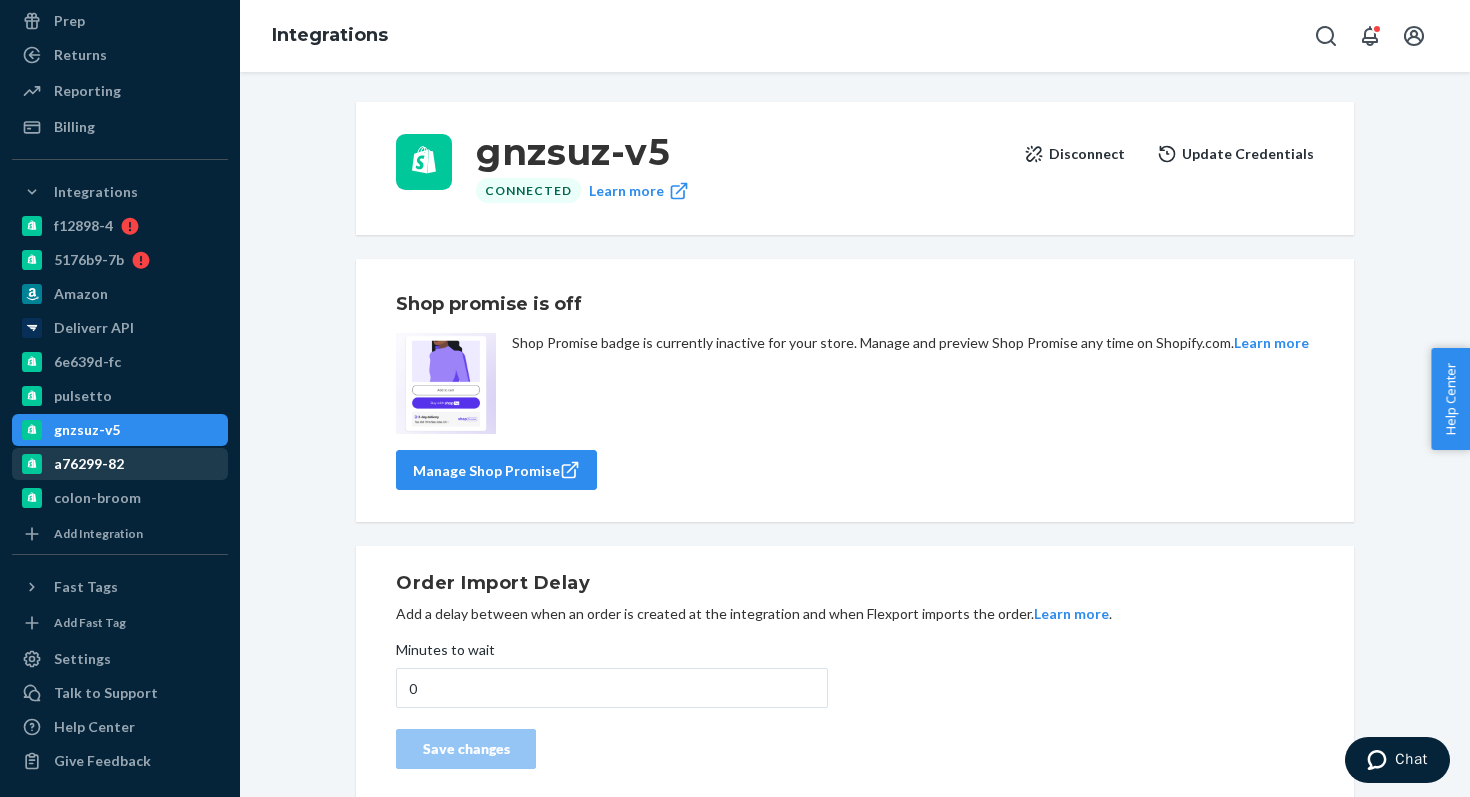 click on "a76299-82" at bounding box center [89, 464] 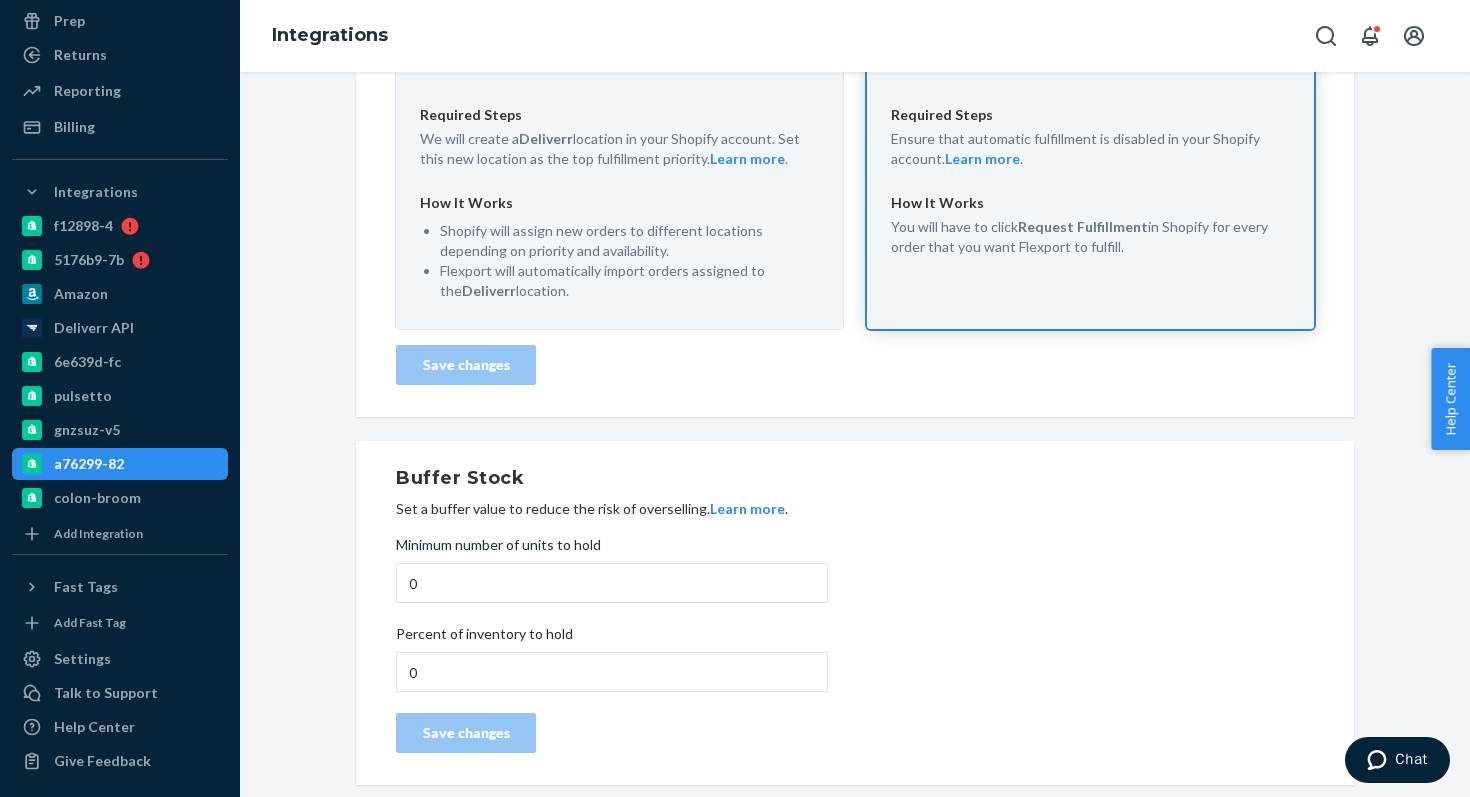scroll, scrollTop: 0, scrollLeft: 0, axis: both 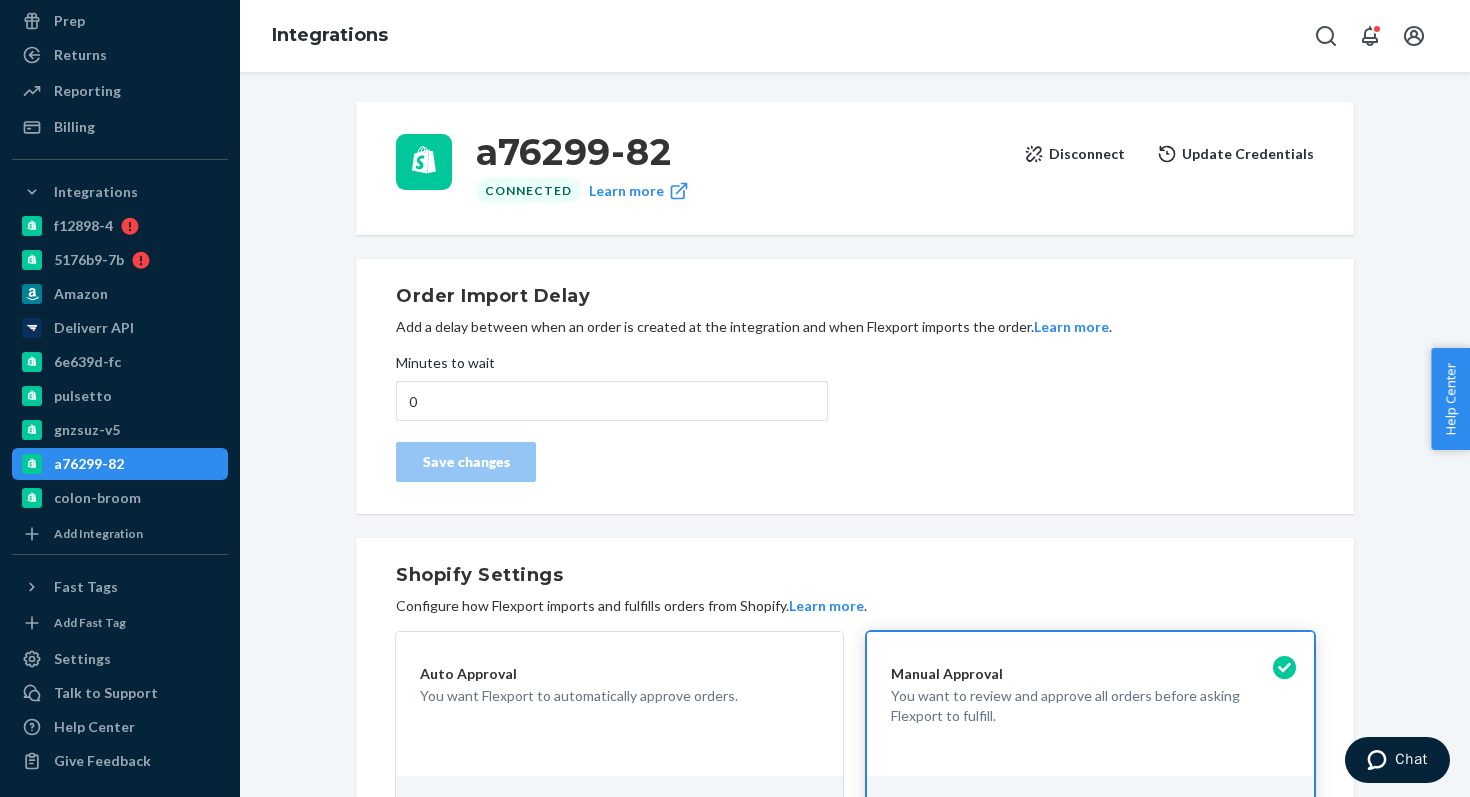 click on "a76299-82" at bounding box center [742, 152] 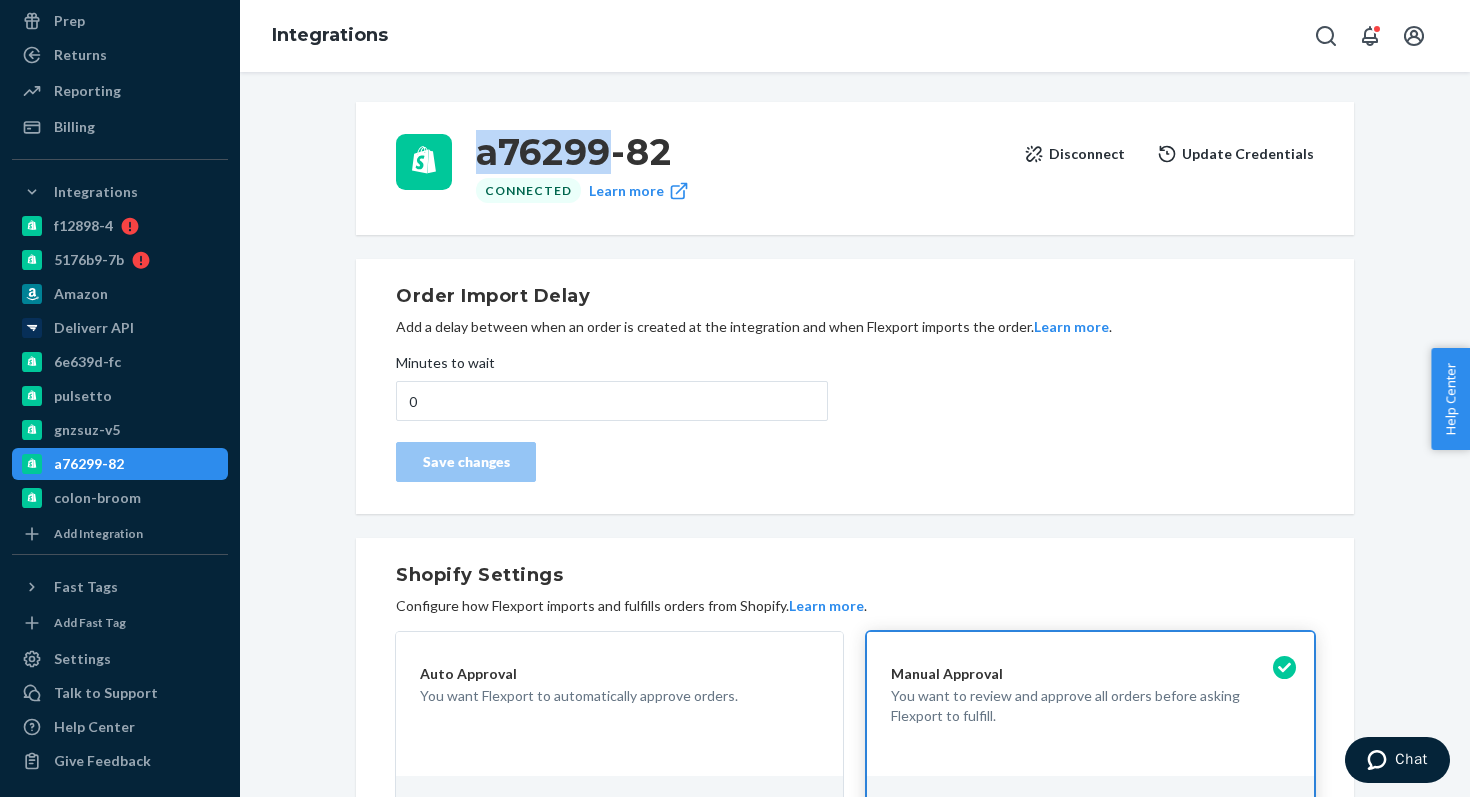 click on "a76299-82" at bounding box center (742, 152) 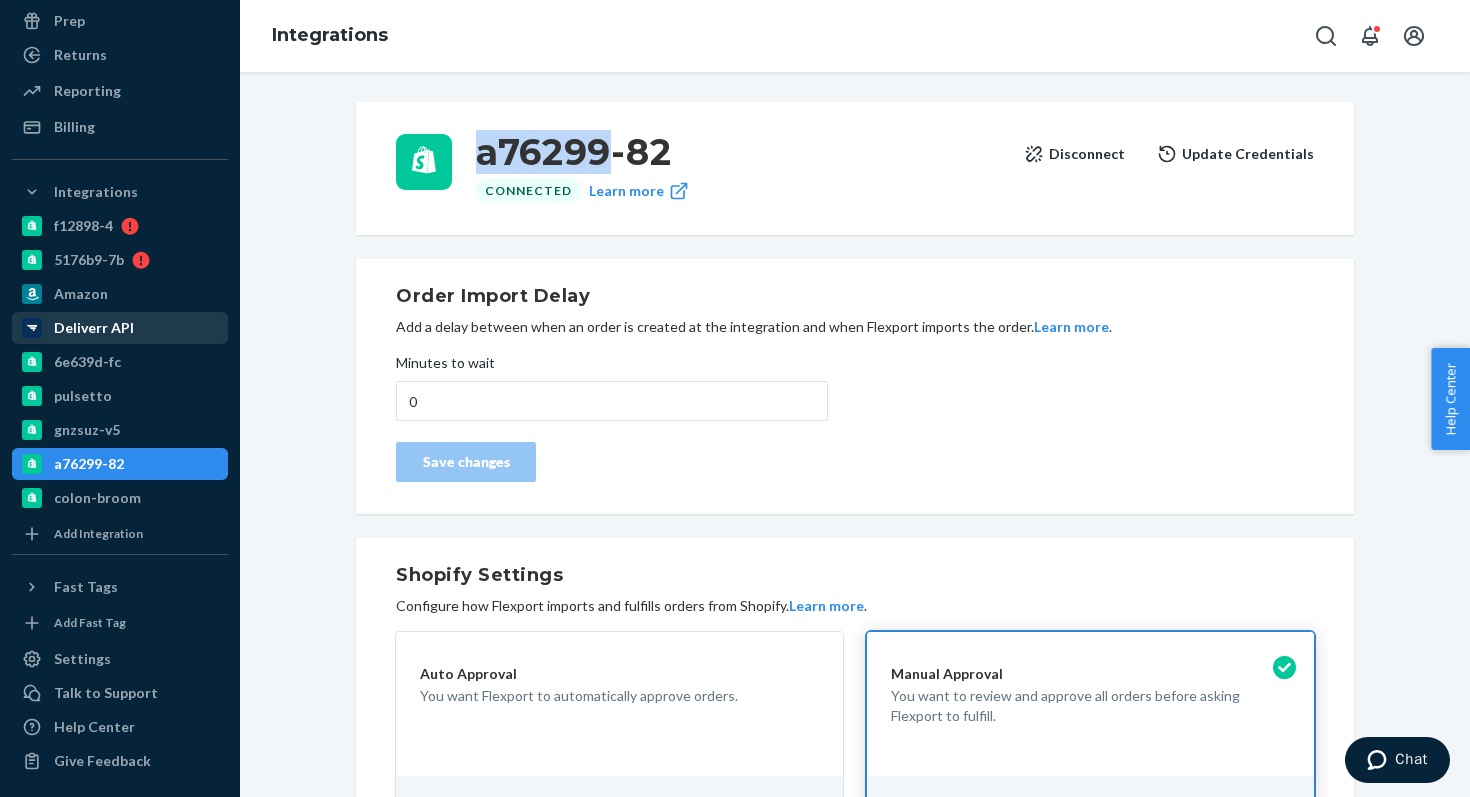 scroll, scrollTop: 0, scrollLeft: 0, axis: both 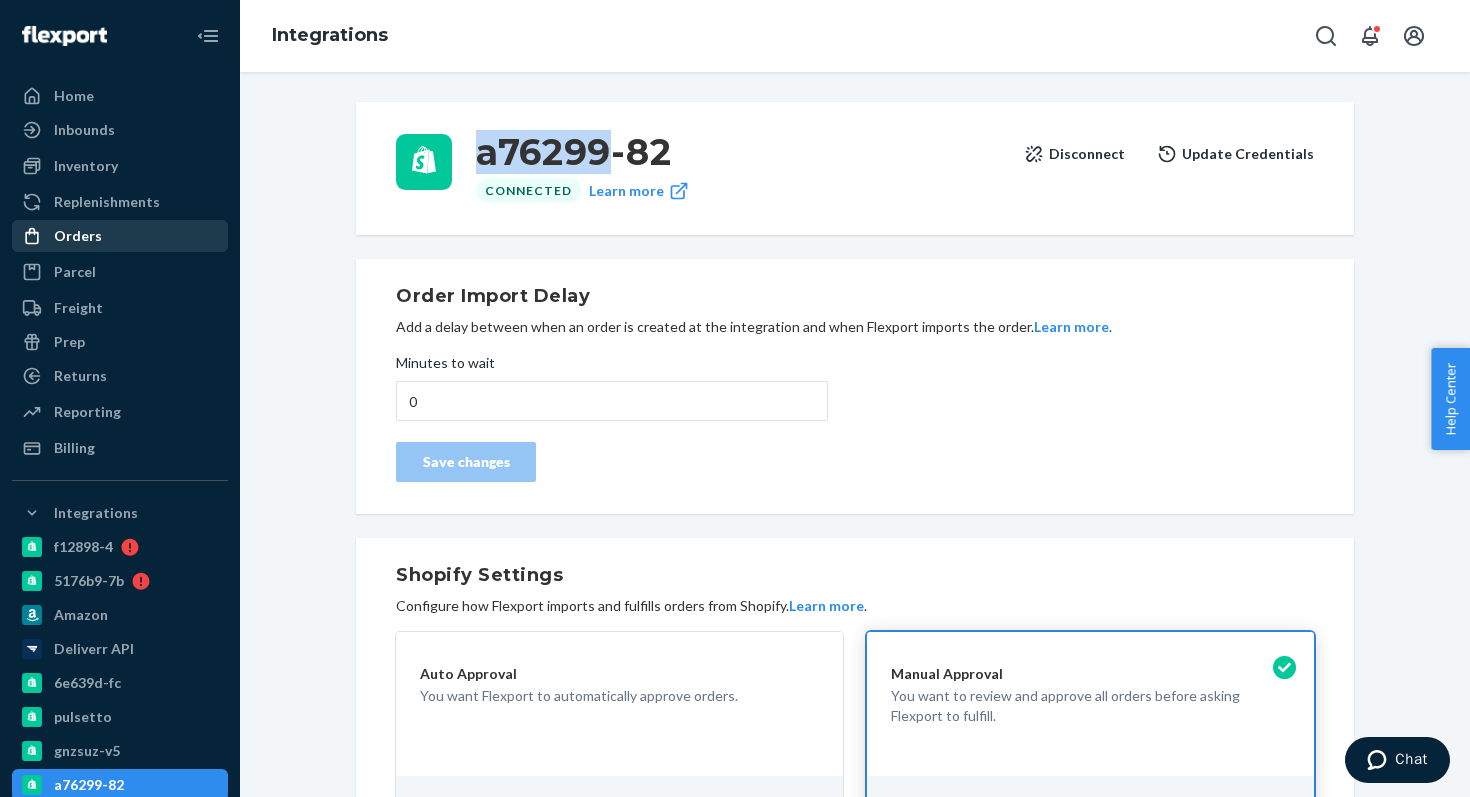 click on "Orders" at bounding box center [78, 236] 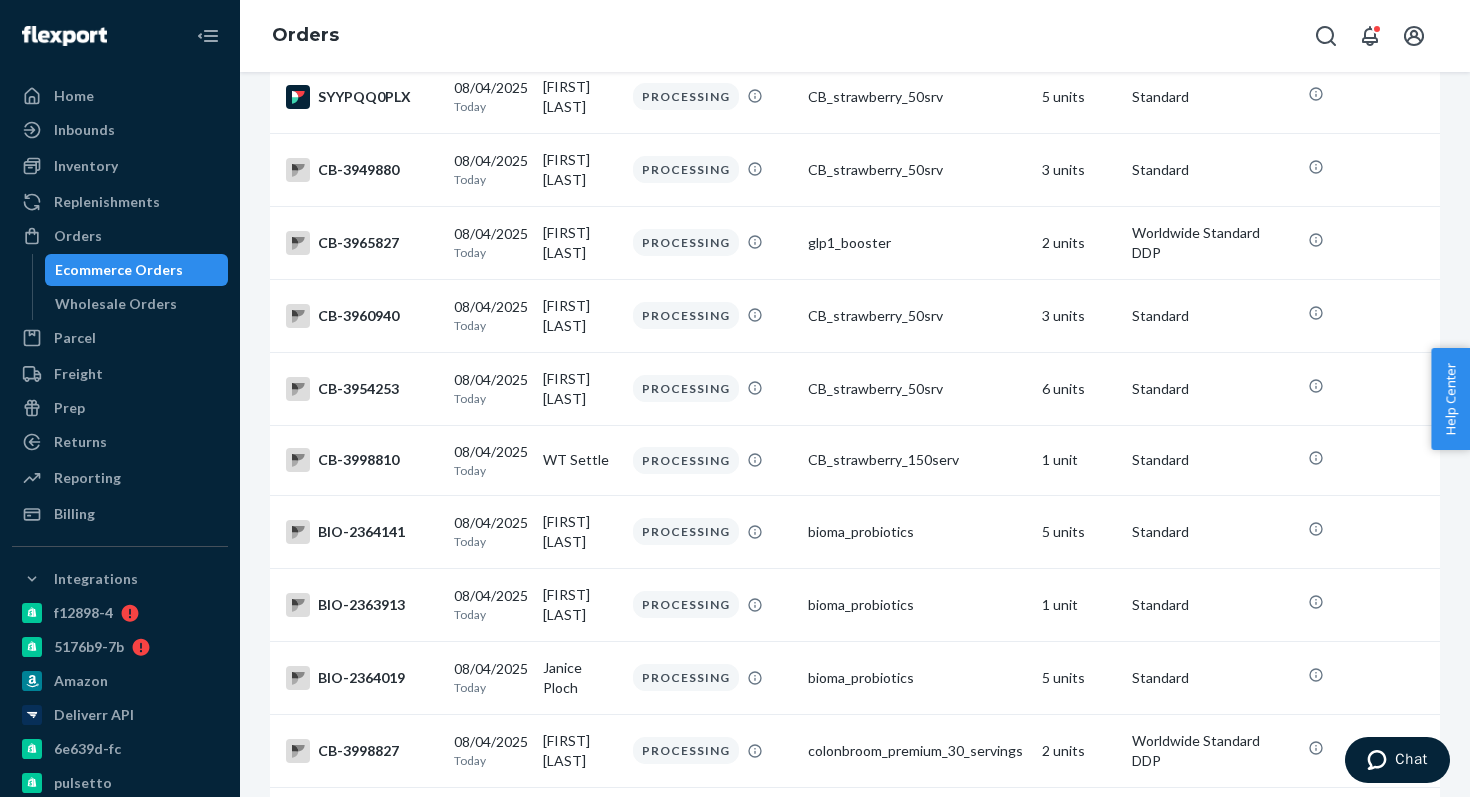 scroll, scrollTop: 966, scrollLeft: 0, axis: vertical 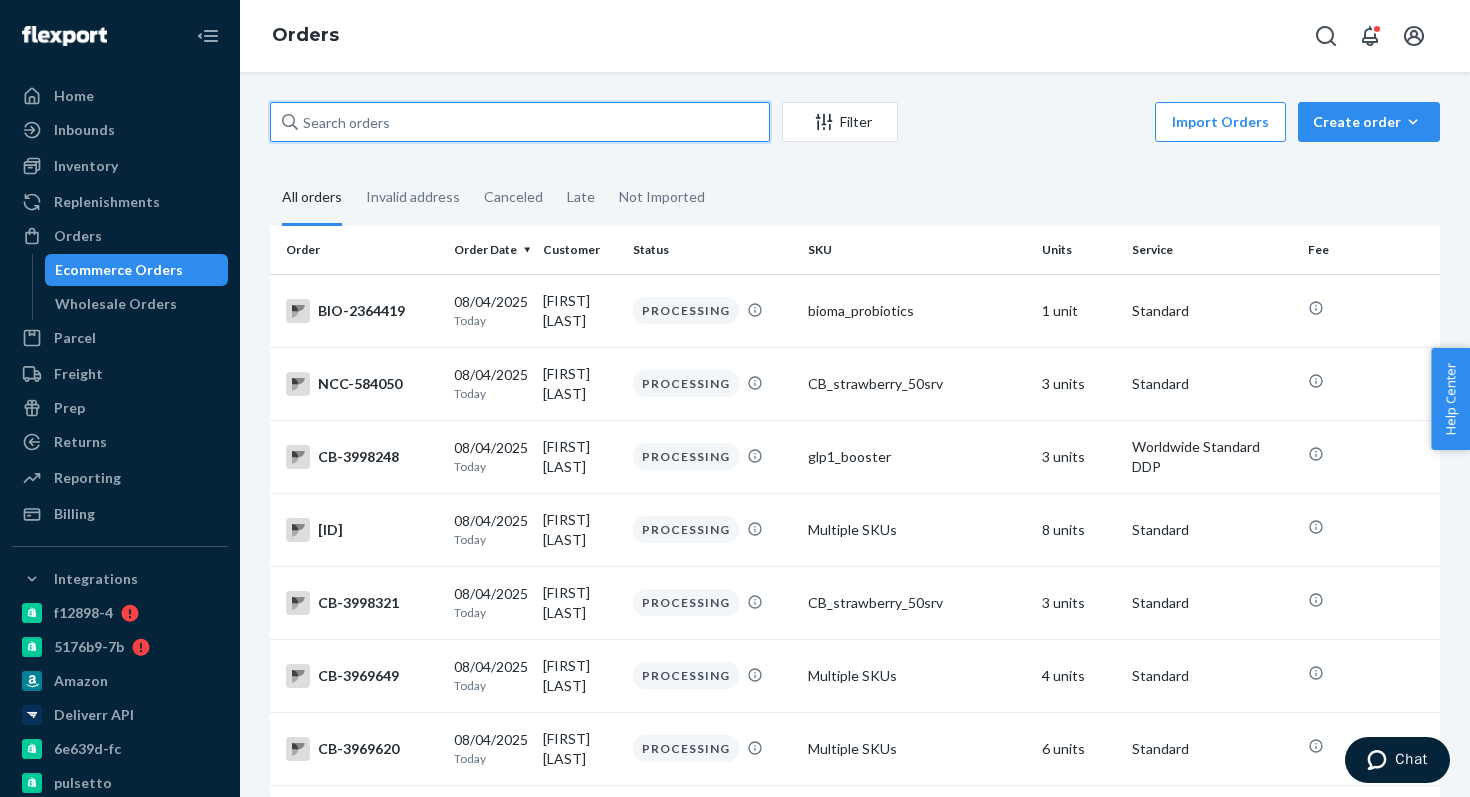 click at bounding box center [520, 122] 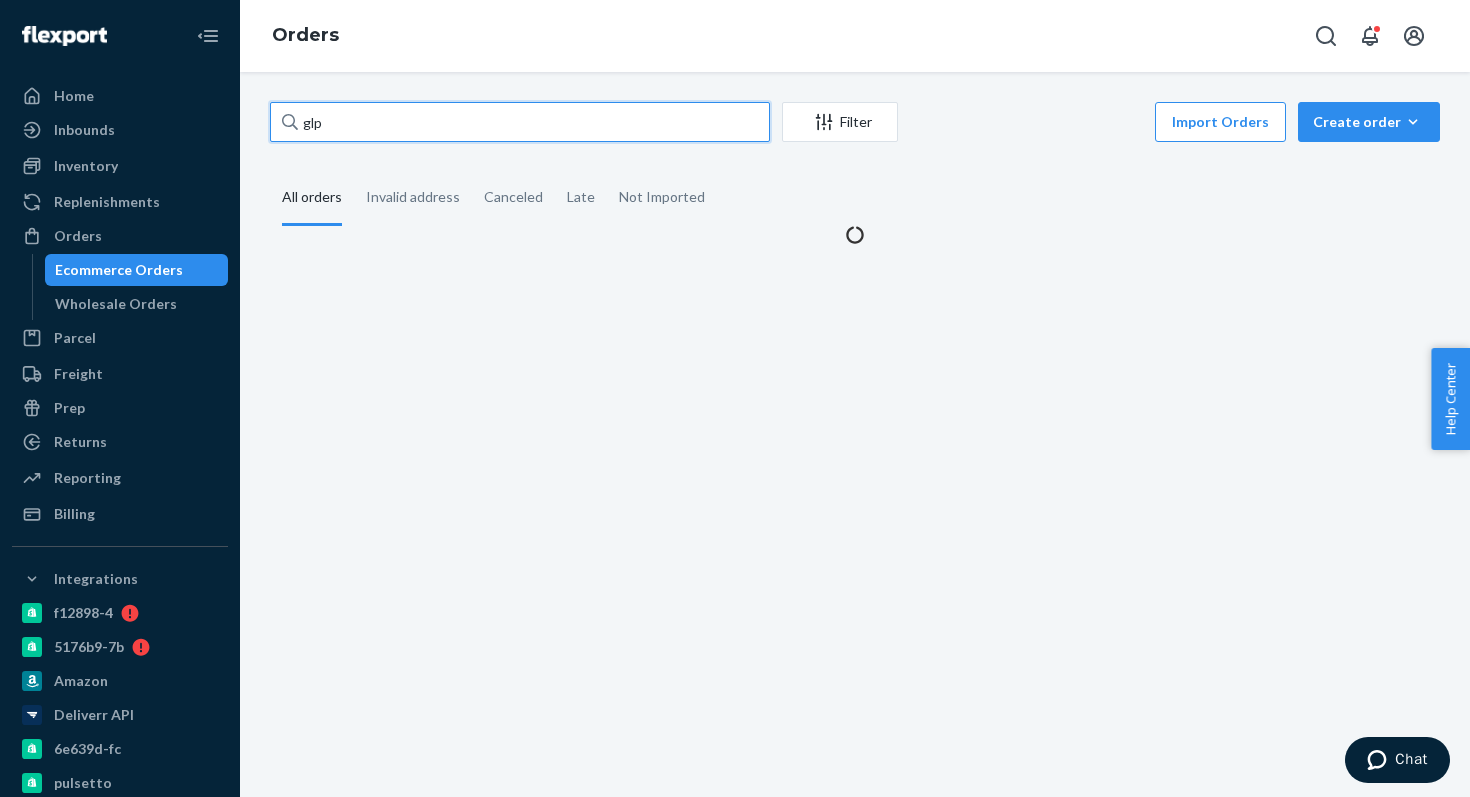 type on "glp" 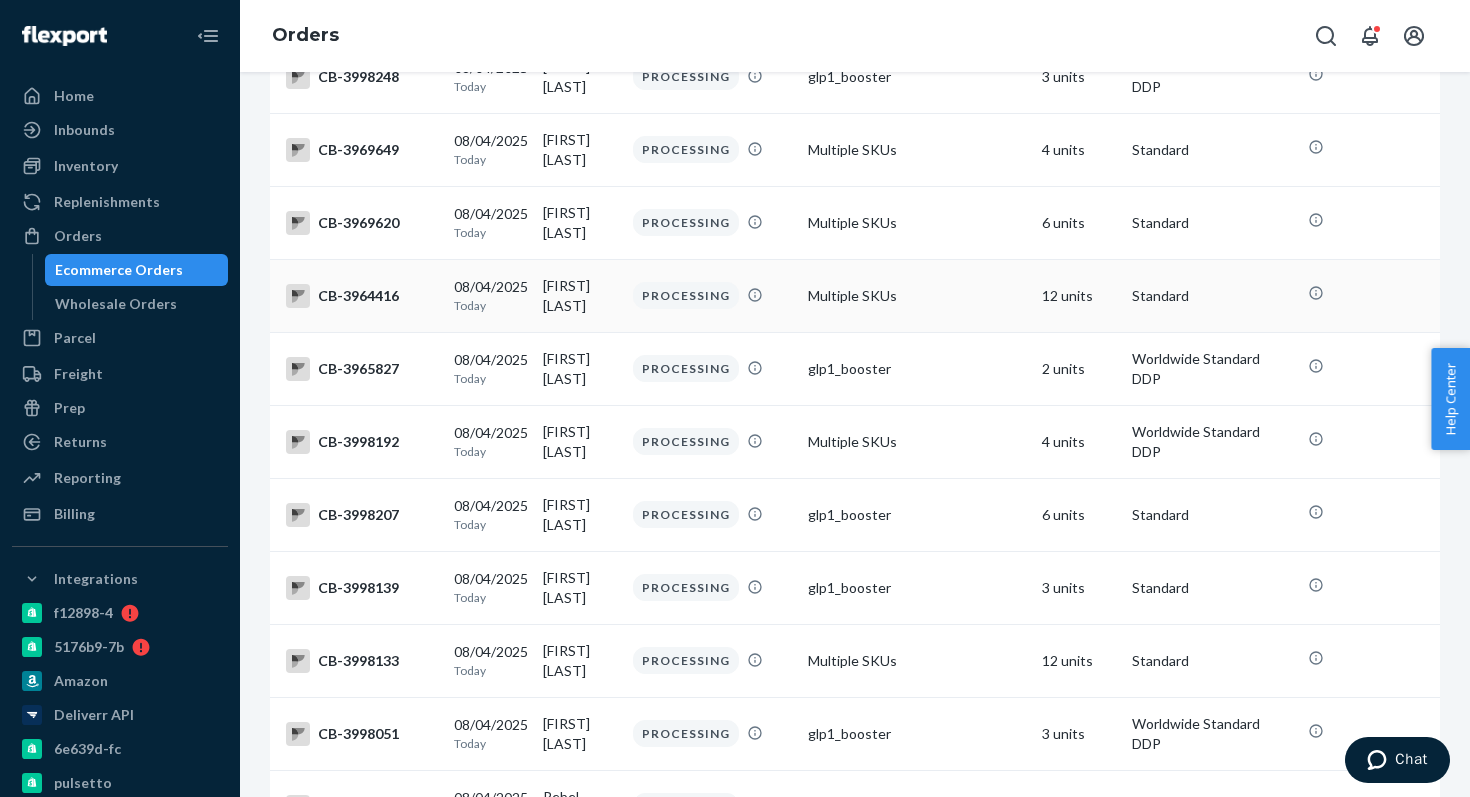 scroll, scrollTop: 0, scrollLeft: 0, axis: both 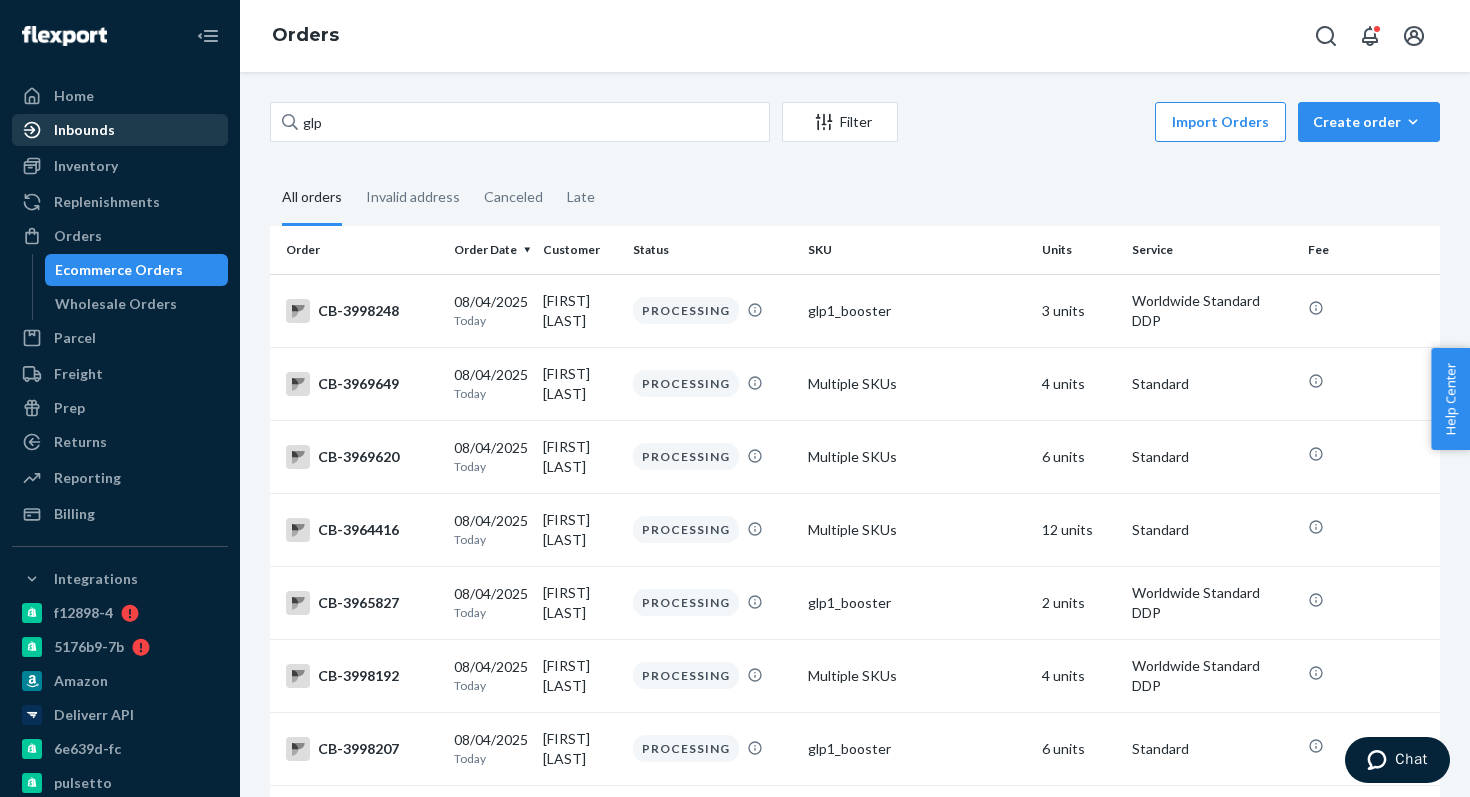click on "Inbounds" at bounding box center (120, 130) 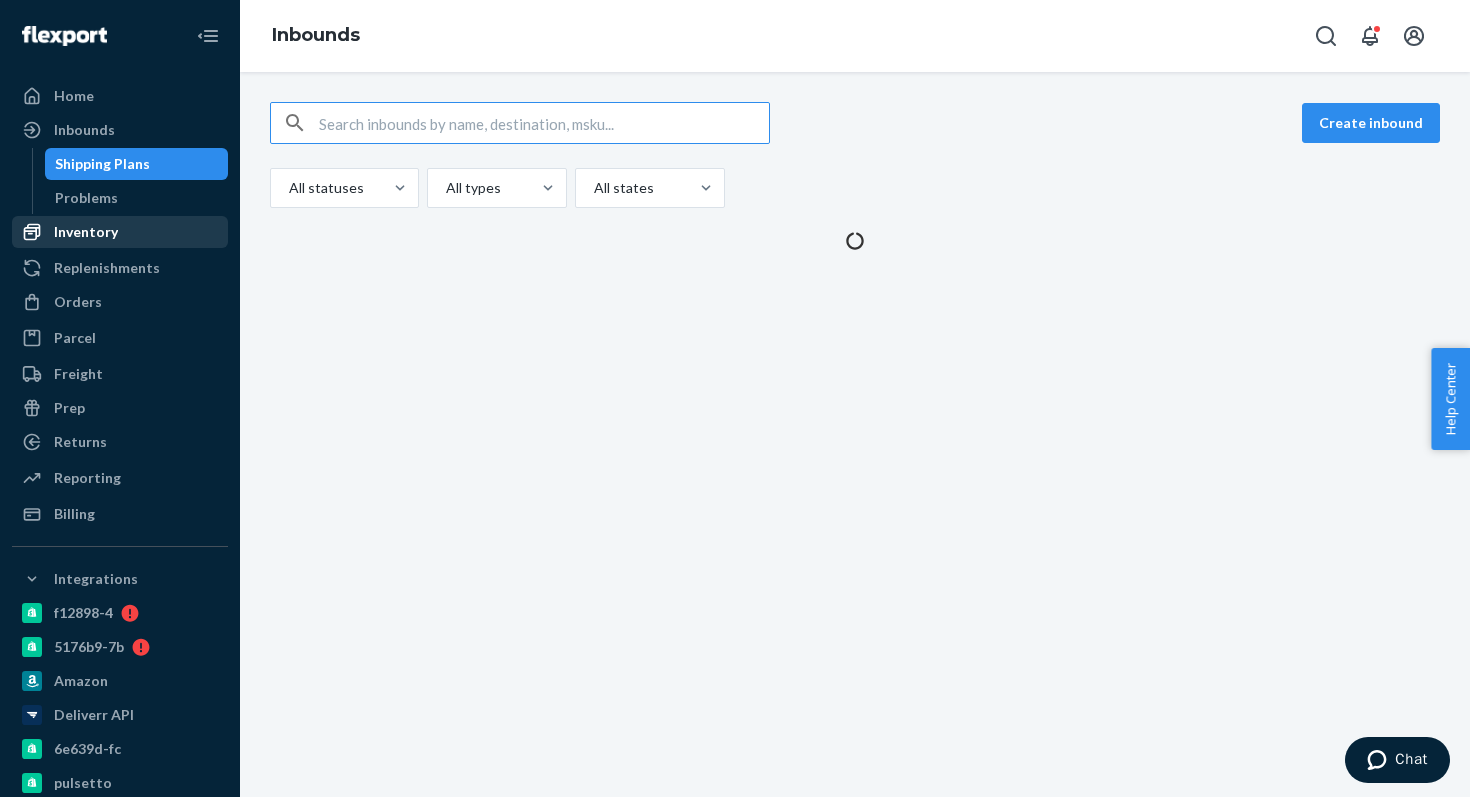 click on "Inventory" at bounding box center [86, 232] 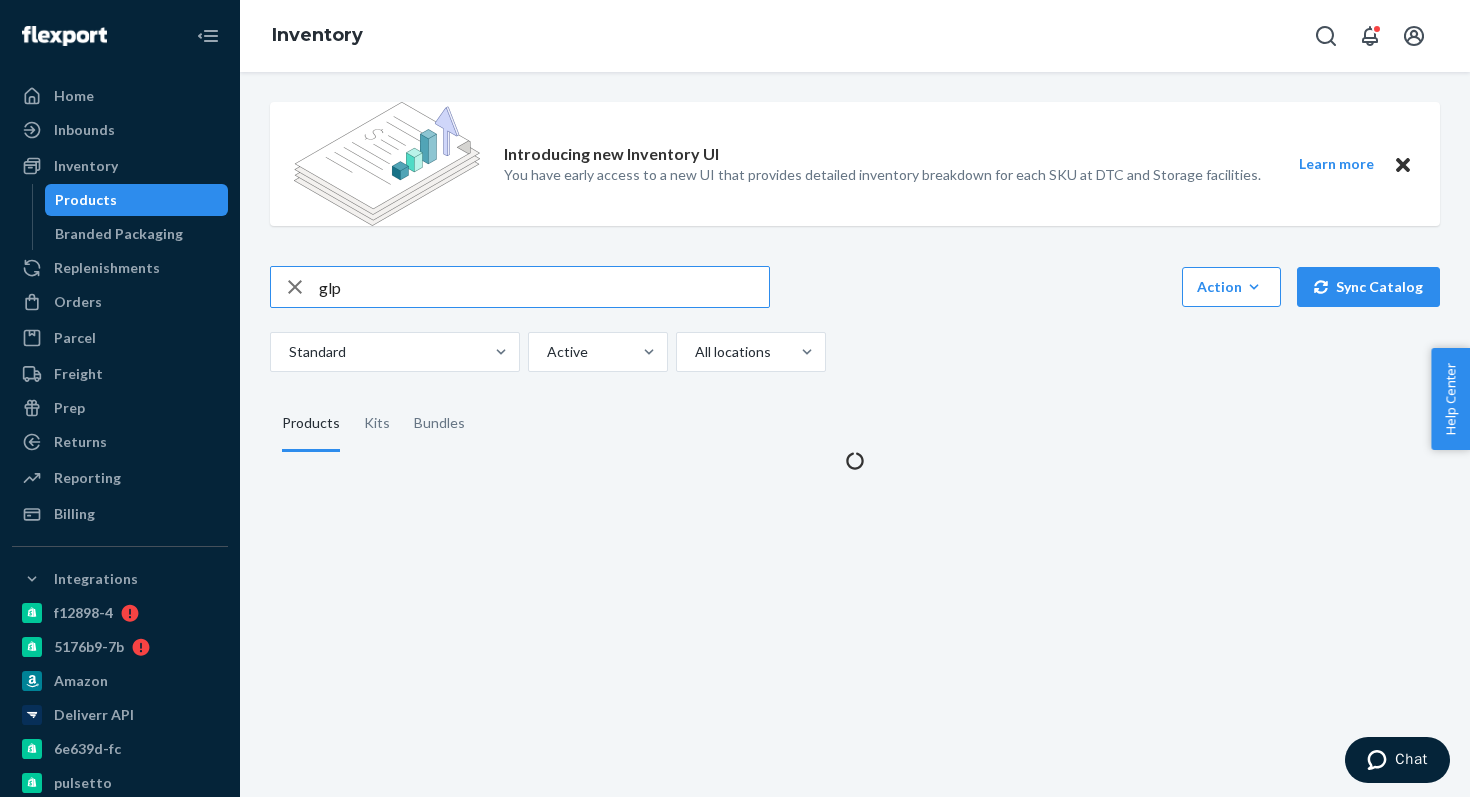 type on "glp" 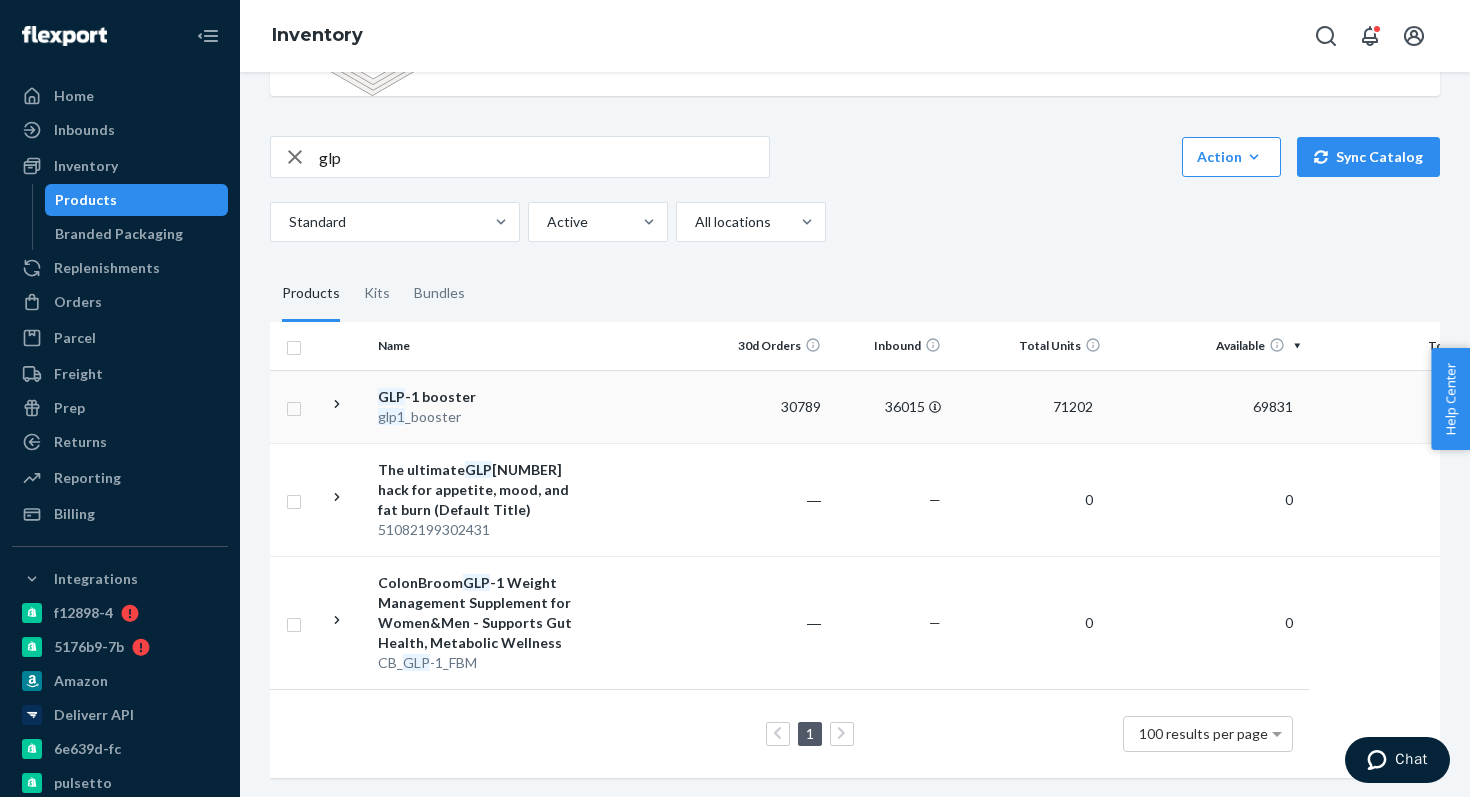 scroll, scrollTop: 123, scrollLeft: 0, axis: vertical 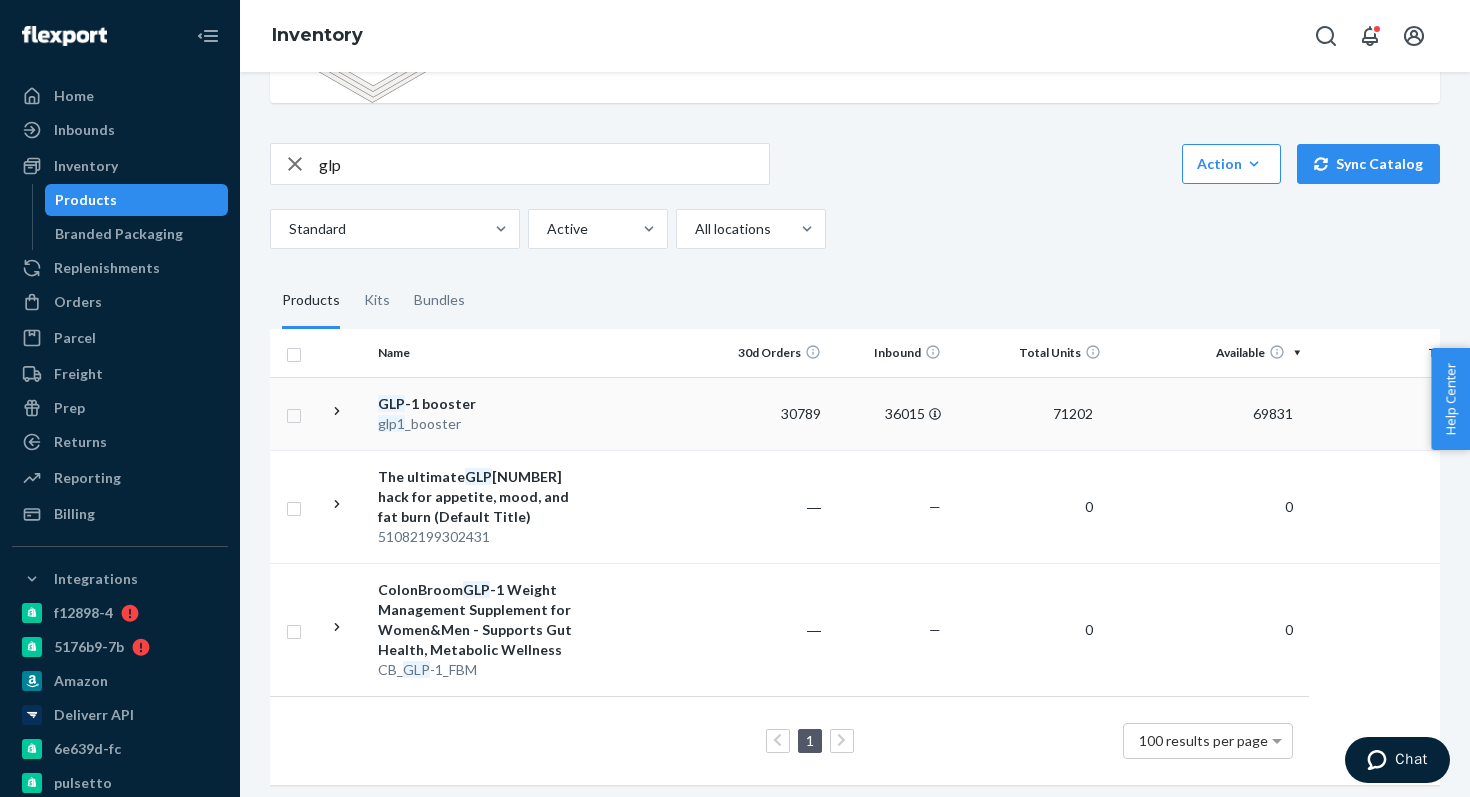 click at bounding box center [652, 413] 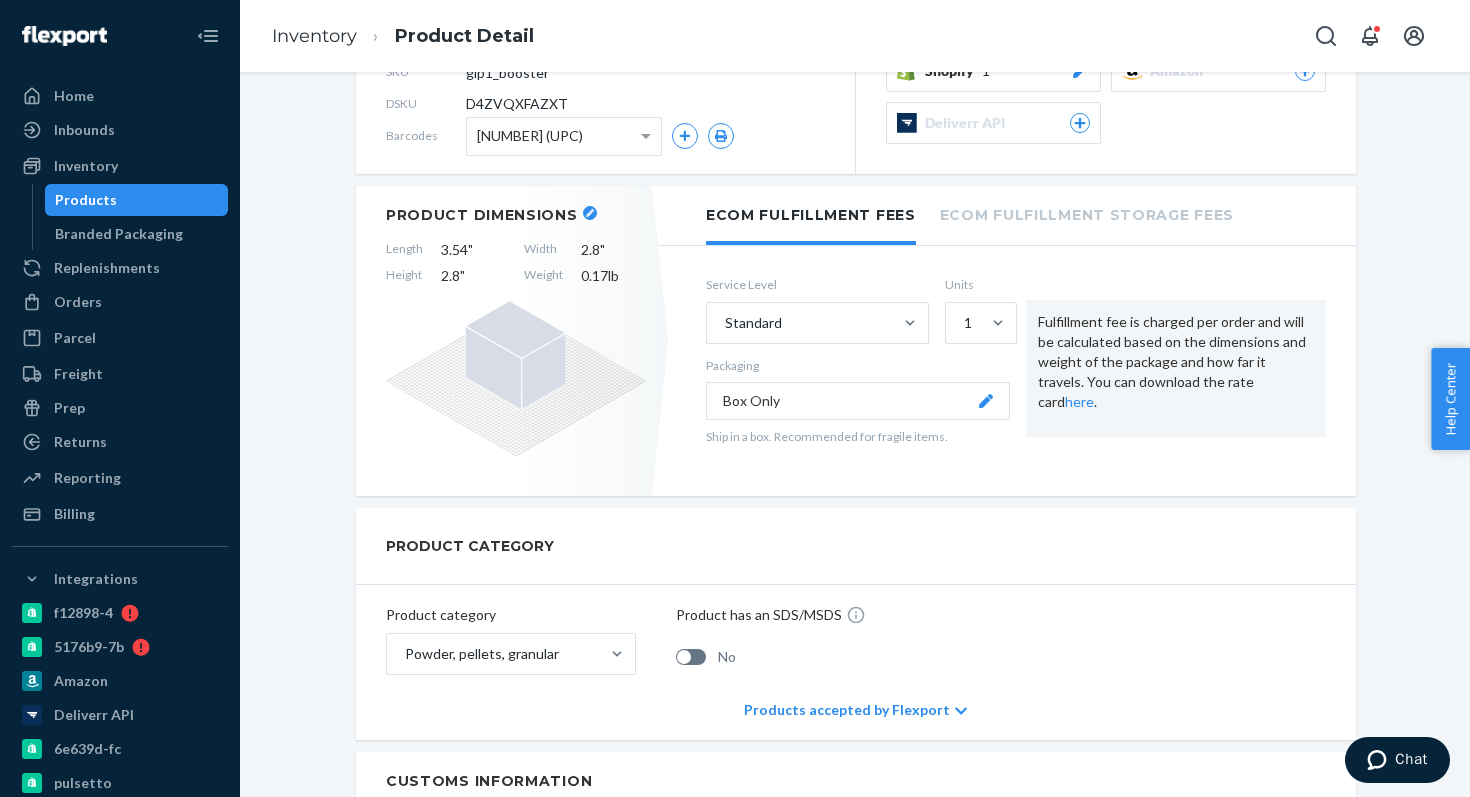 scroll, scrollTop: 0, scrollLeft: 0, axis: both 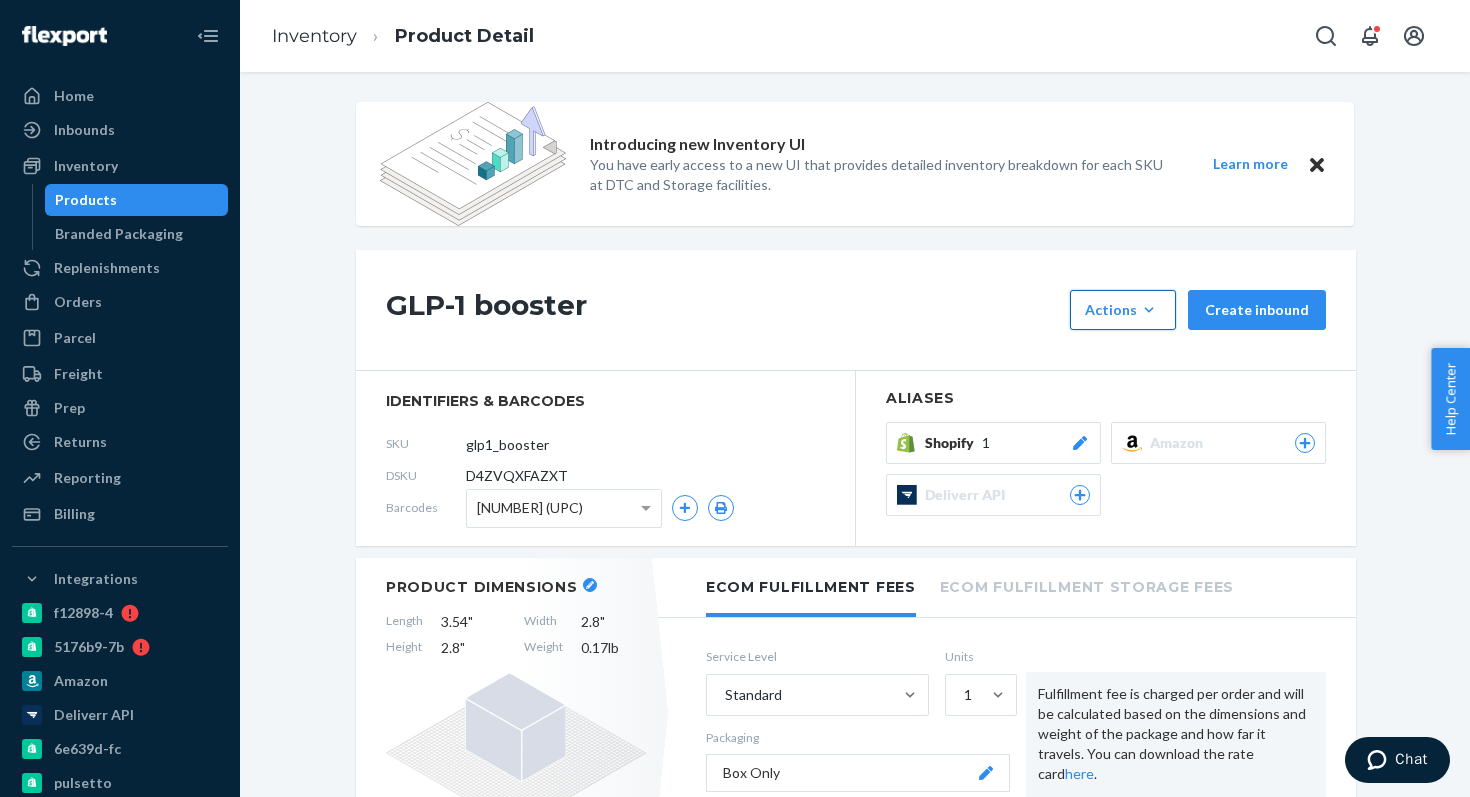 click on "Actions" at bounding box center [1123, 310] 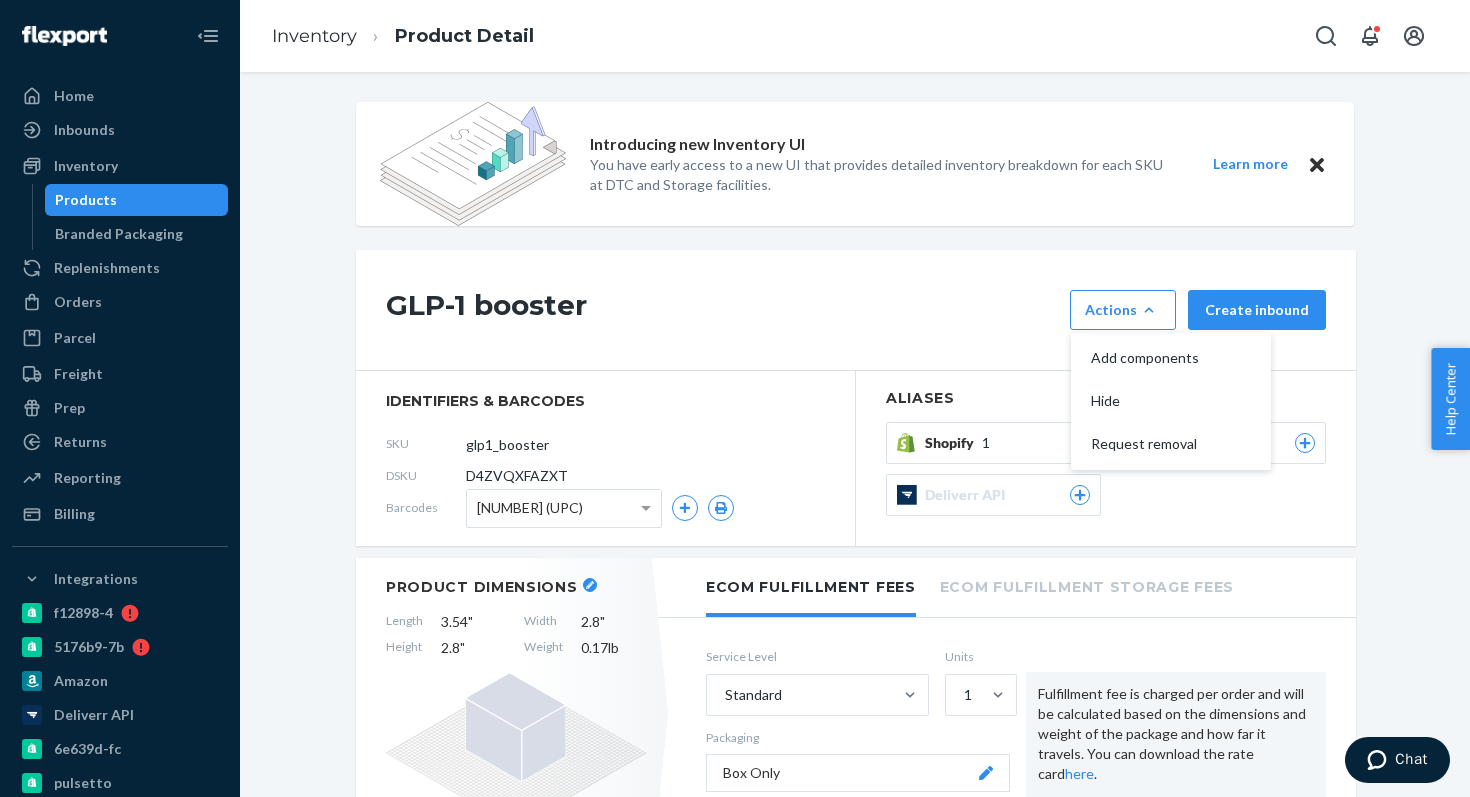 click on "Aliases Shopify 1 Amazon Deliverr API" at bounding box center (1106, 458) 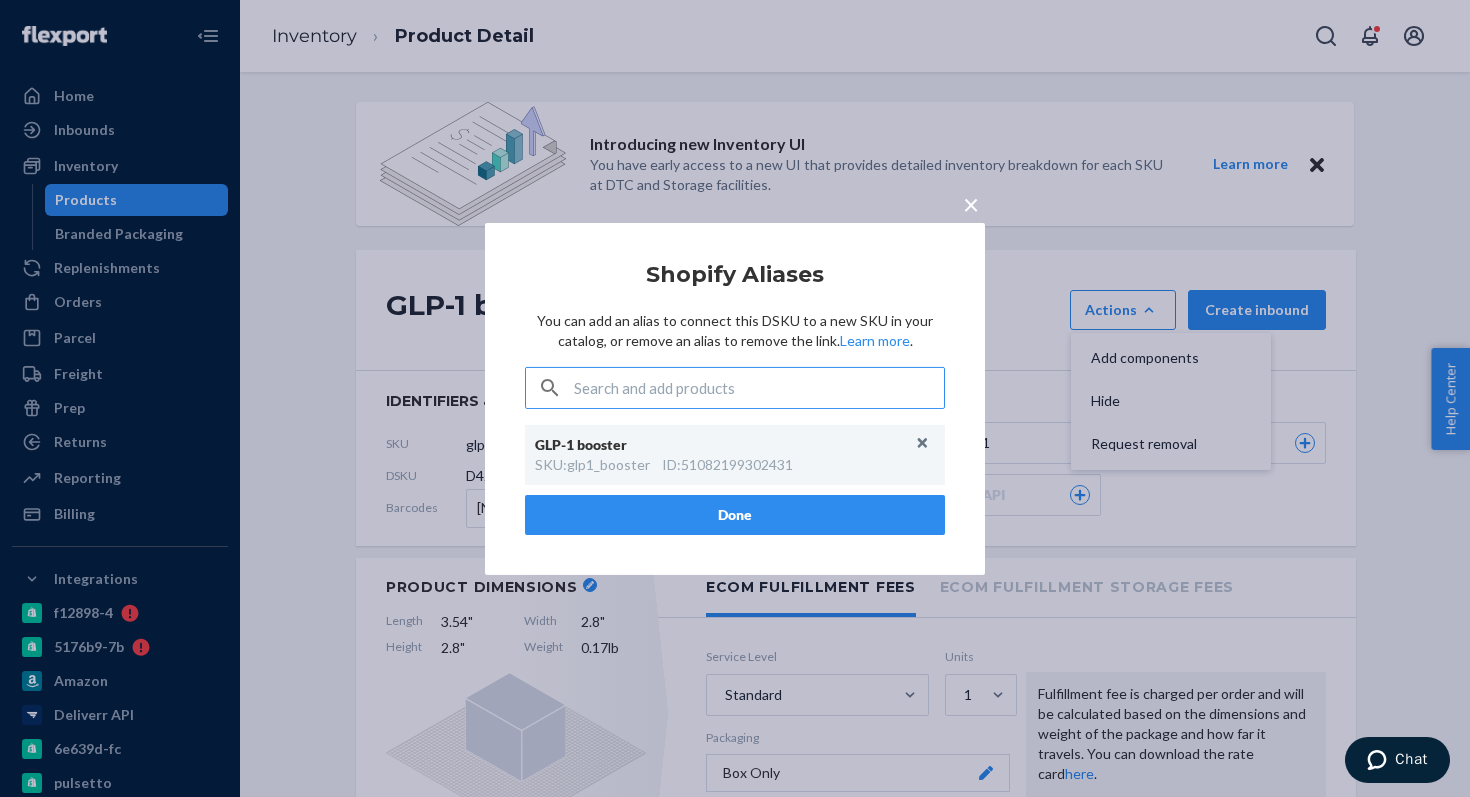 click on "SKU :  glp1_booster" at bounding box center [592, 465] 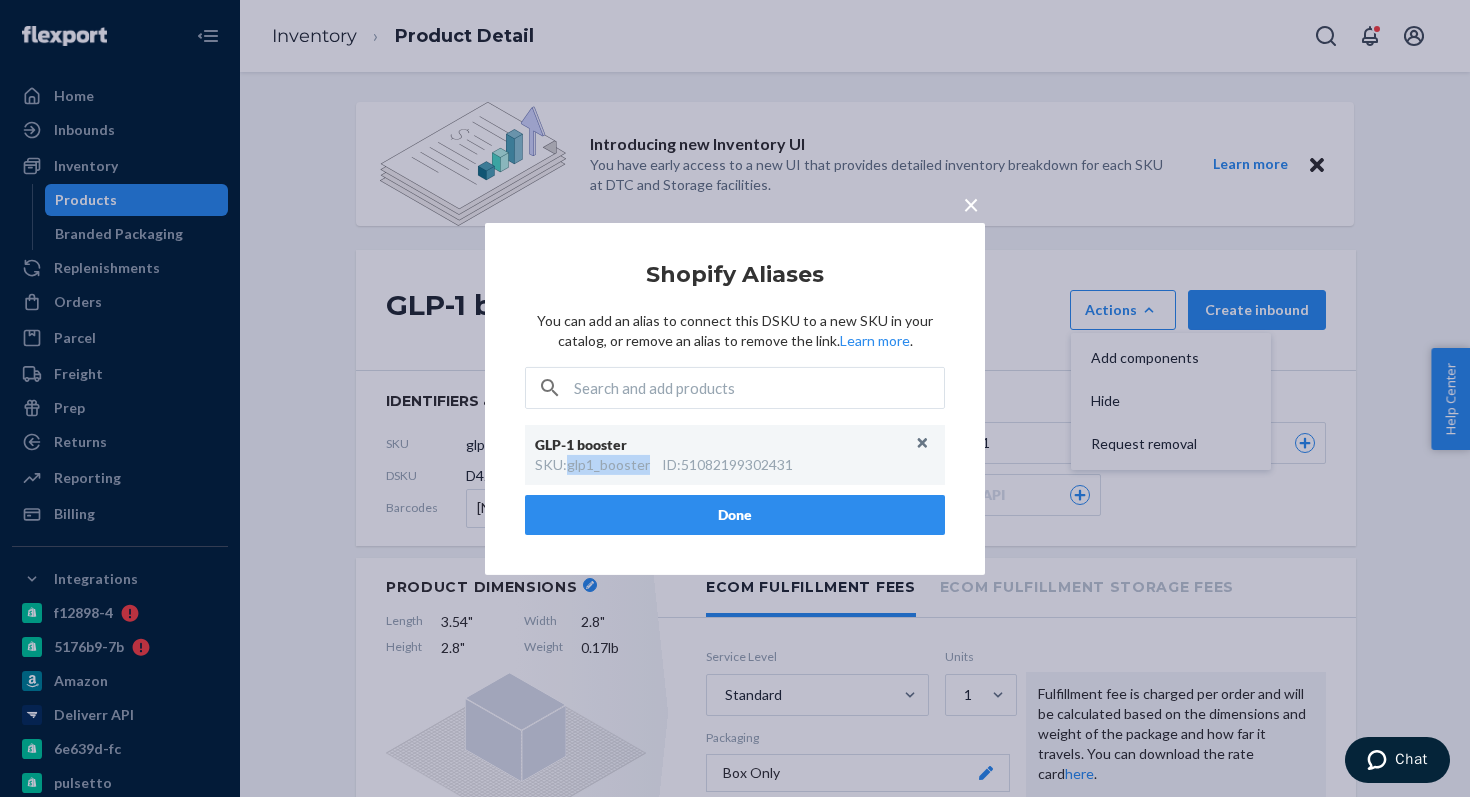 drag, startPoint x: 569, startPoint y: 467, endPoint x: 625, endPoint y: 467, distance: 56 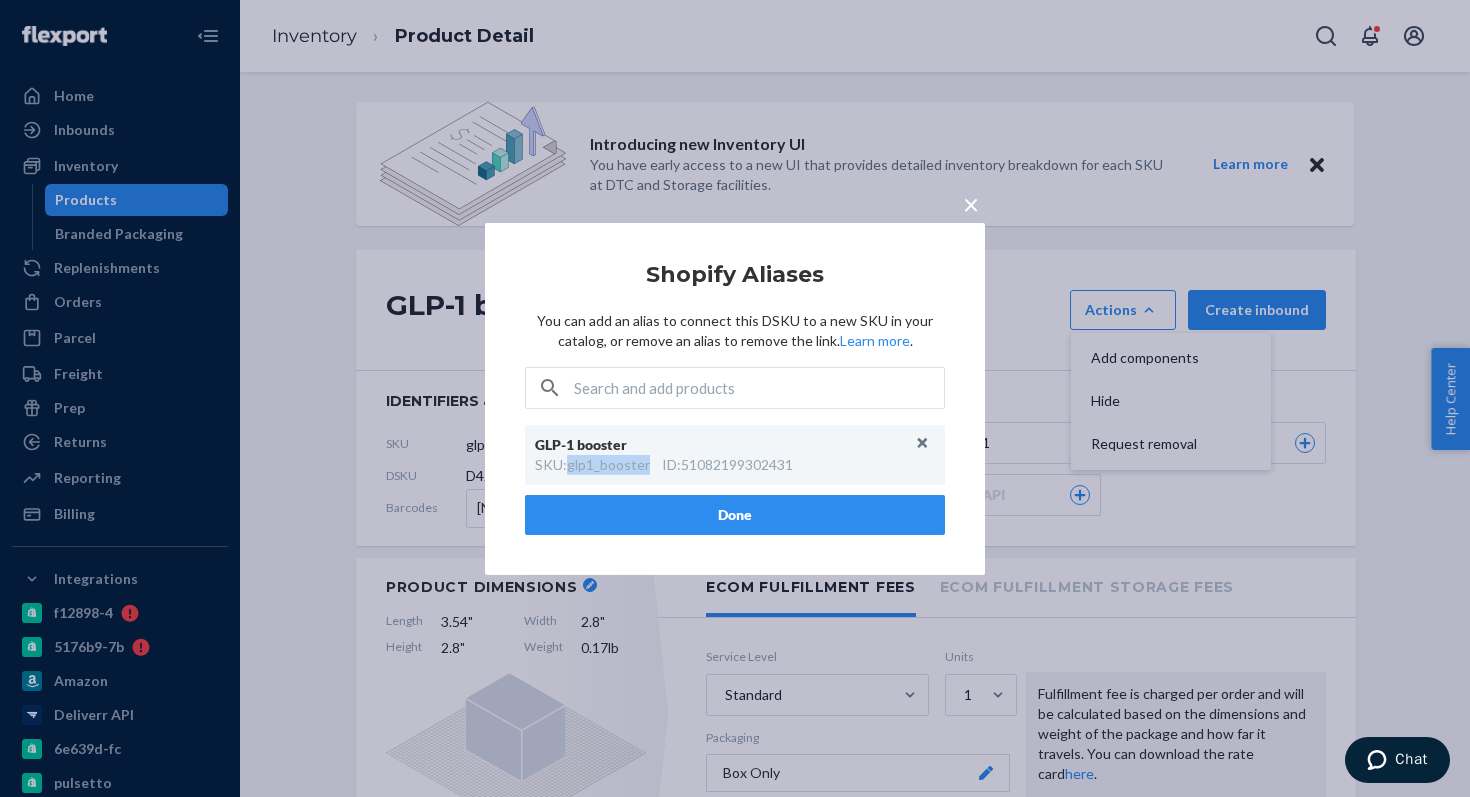 click on "SKU :  glp1_booster" at bounding box center (592, 465) 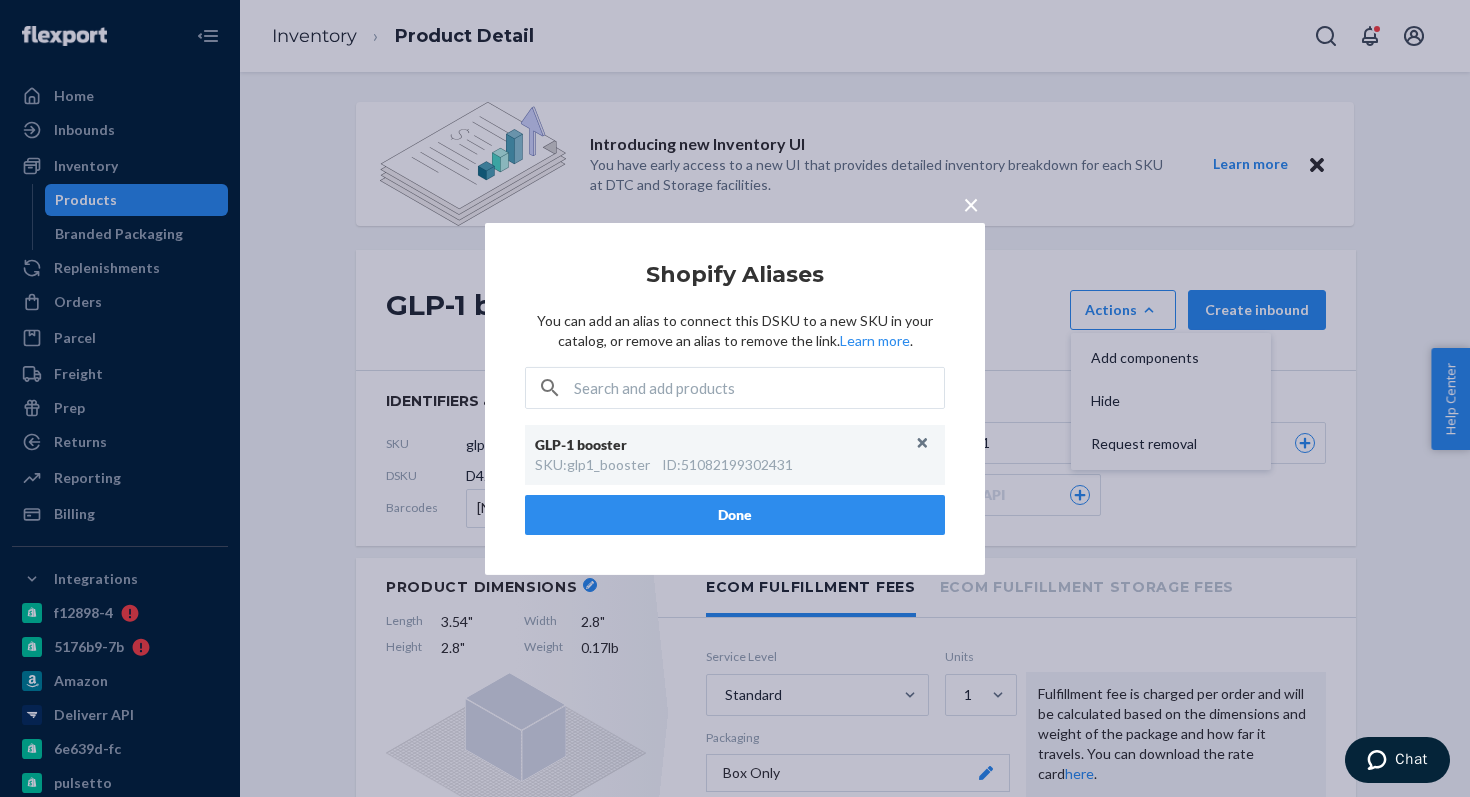 click on "× Shopify Aliases You can add an alias to connect this DSKU to a new SKU in your
catalog, or remove an alias to remove the link.  Learn more . GLP-1 booster SKU :  glp1_booster ID :  51082199302431 Done" at bounding box center [735, 398] 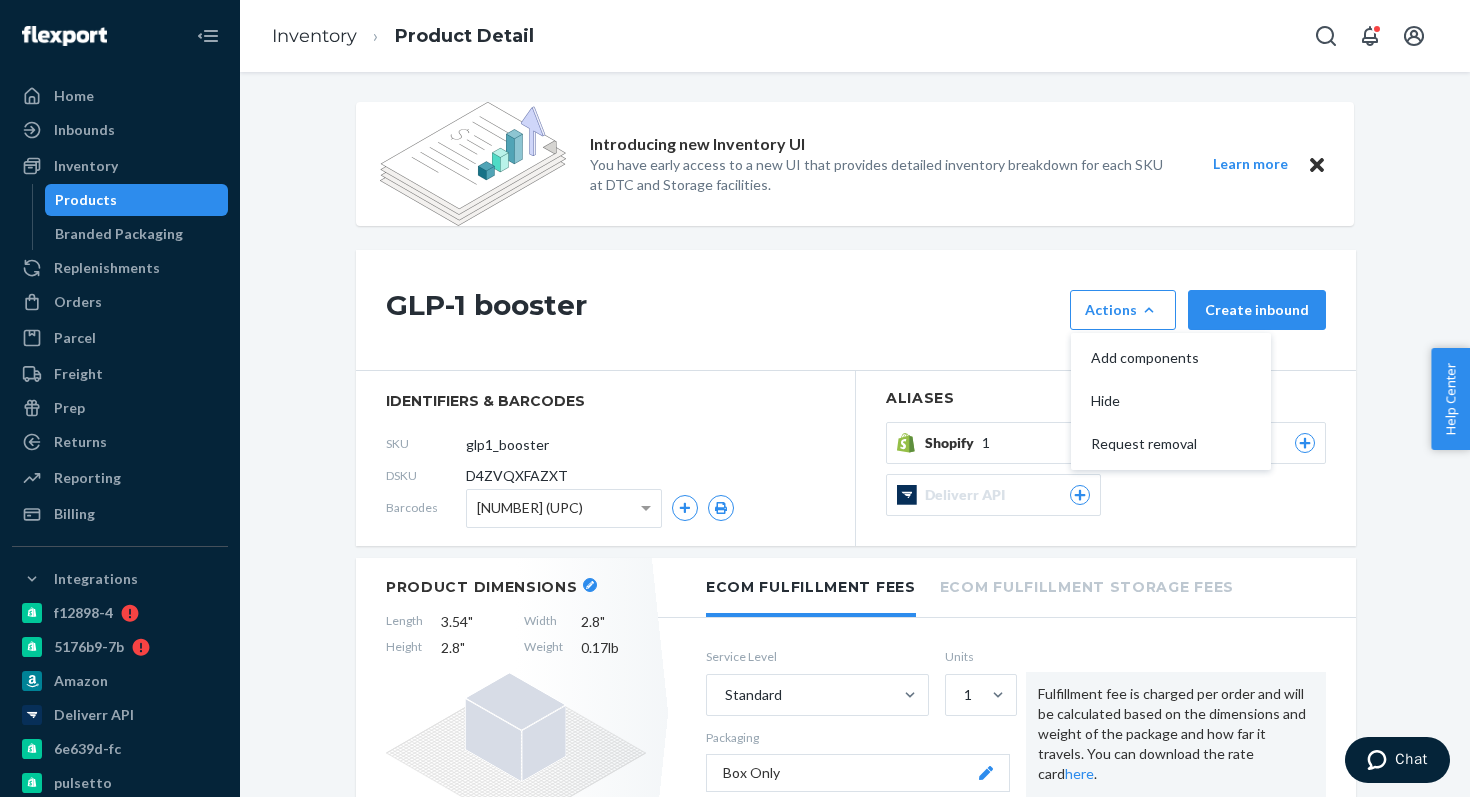 click on "Products" at bounding box center (86, 200) 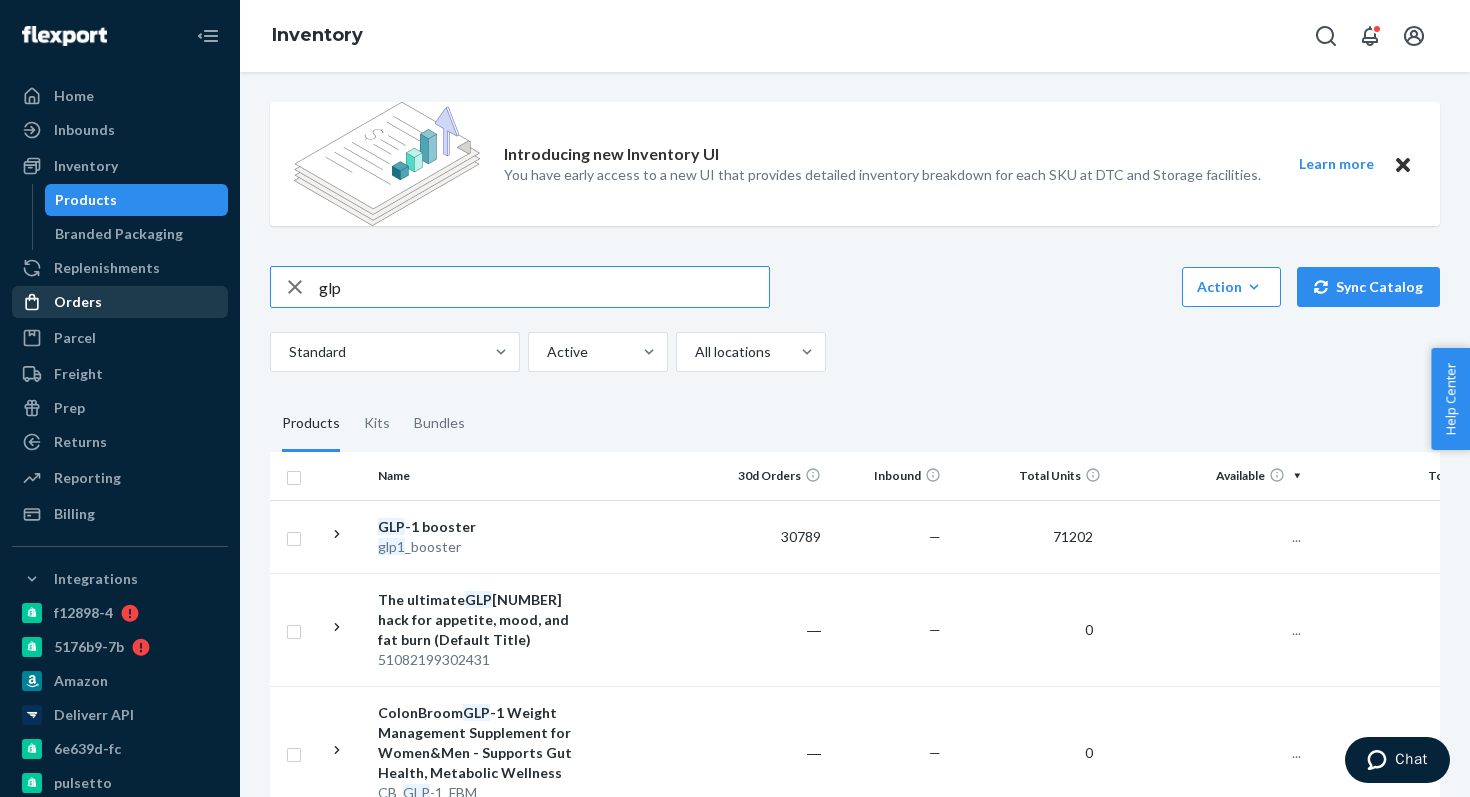 click on "Orders" at bounding box center [120, 302] 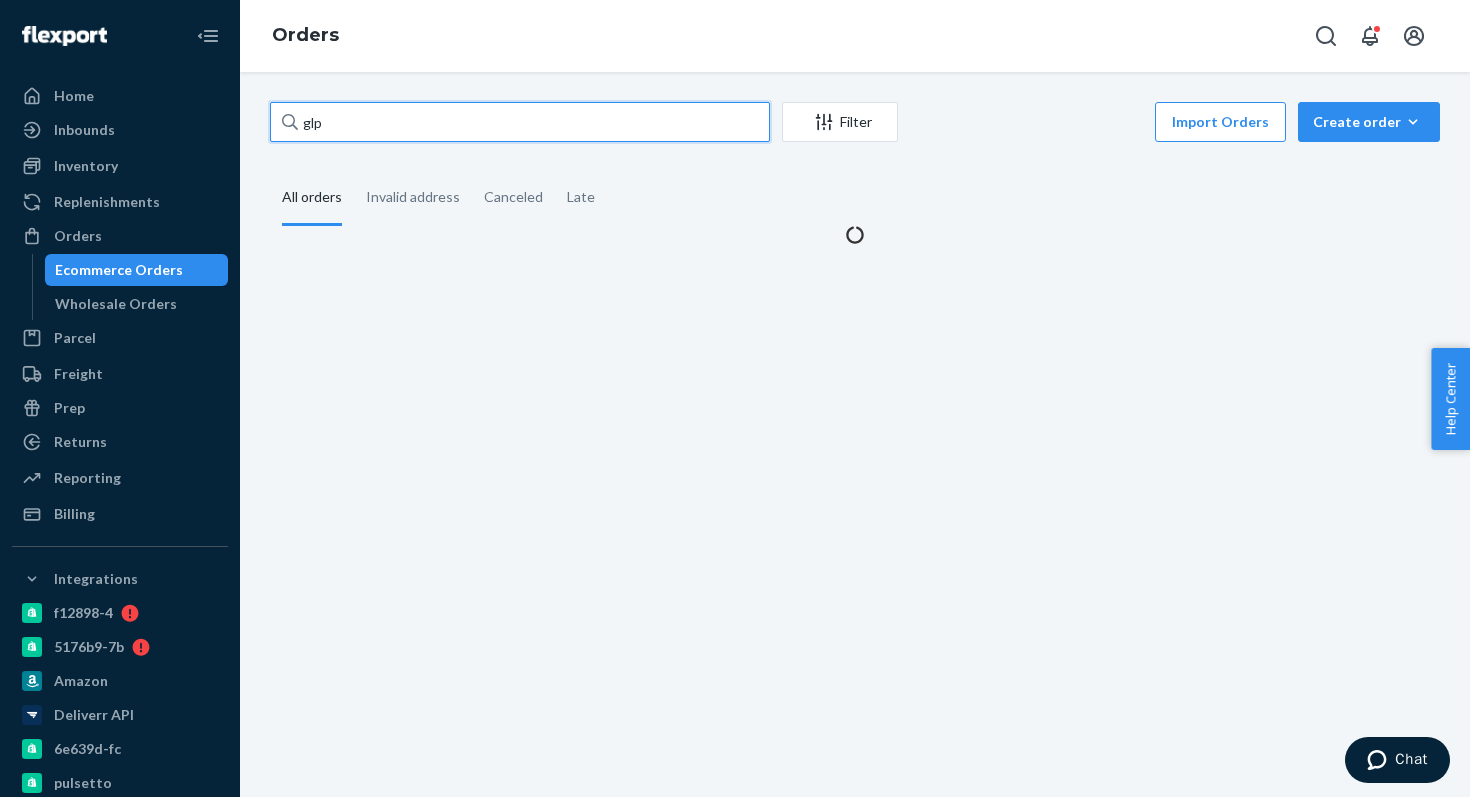 click on "glp" at bounding box center (520, 122) 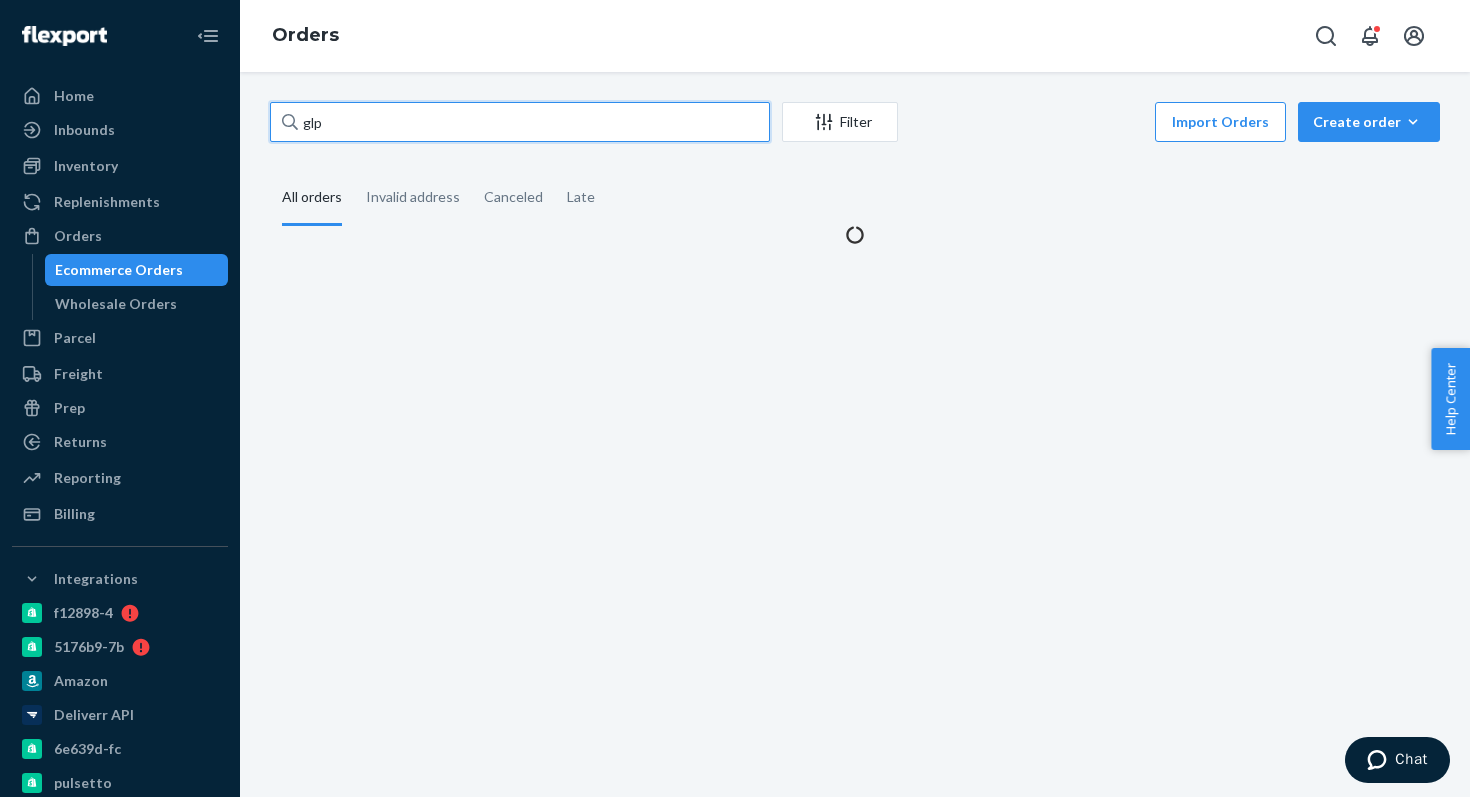 click on "glp" at bounding box center (520, 122) 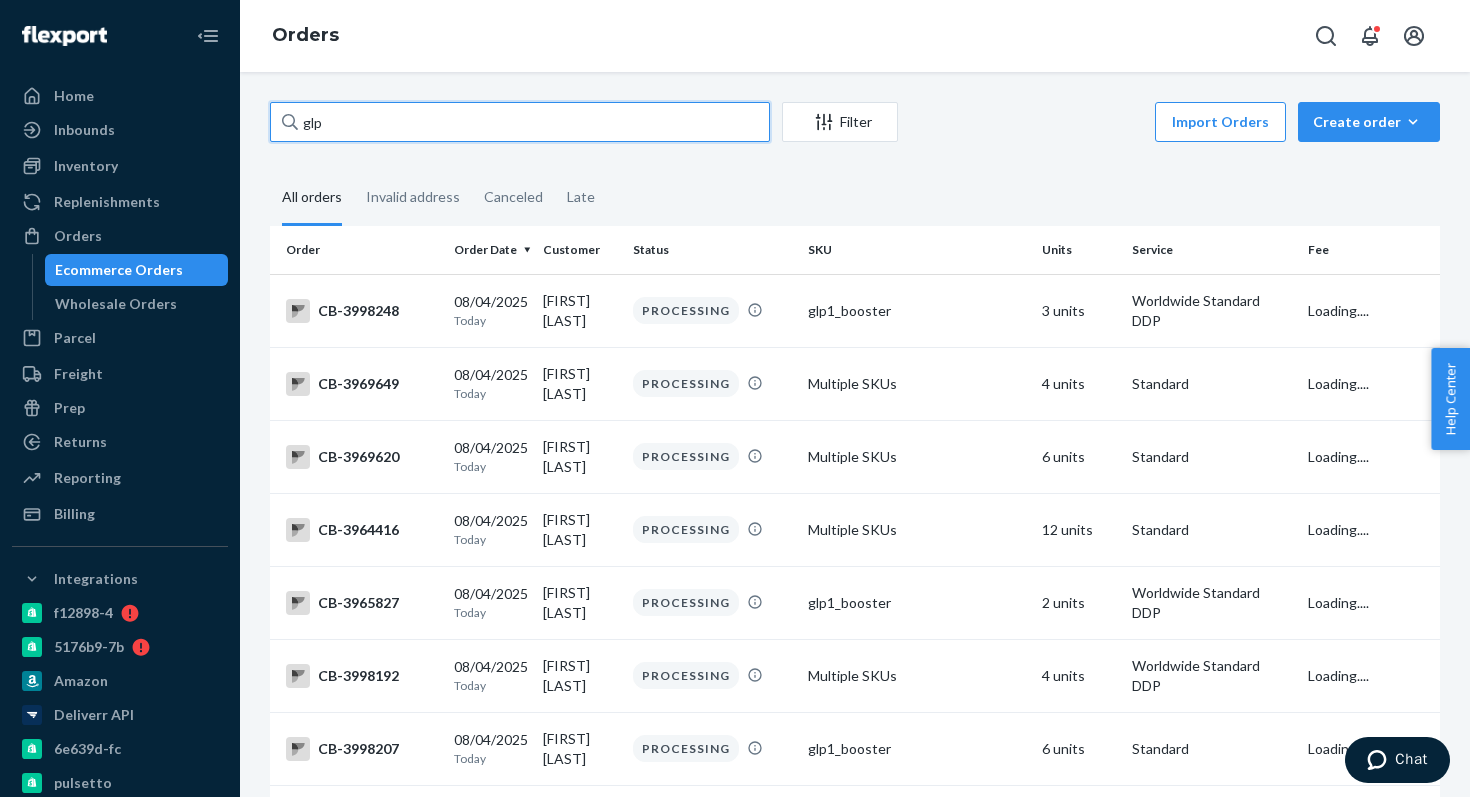 paste on "1_booster" 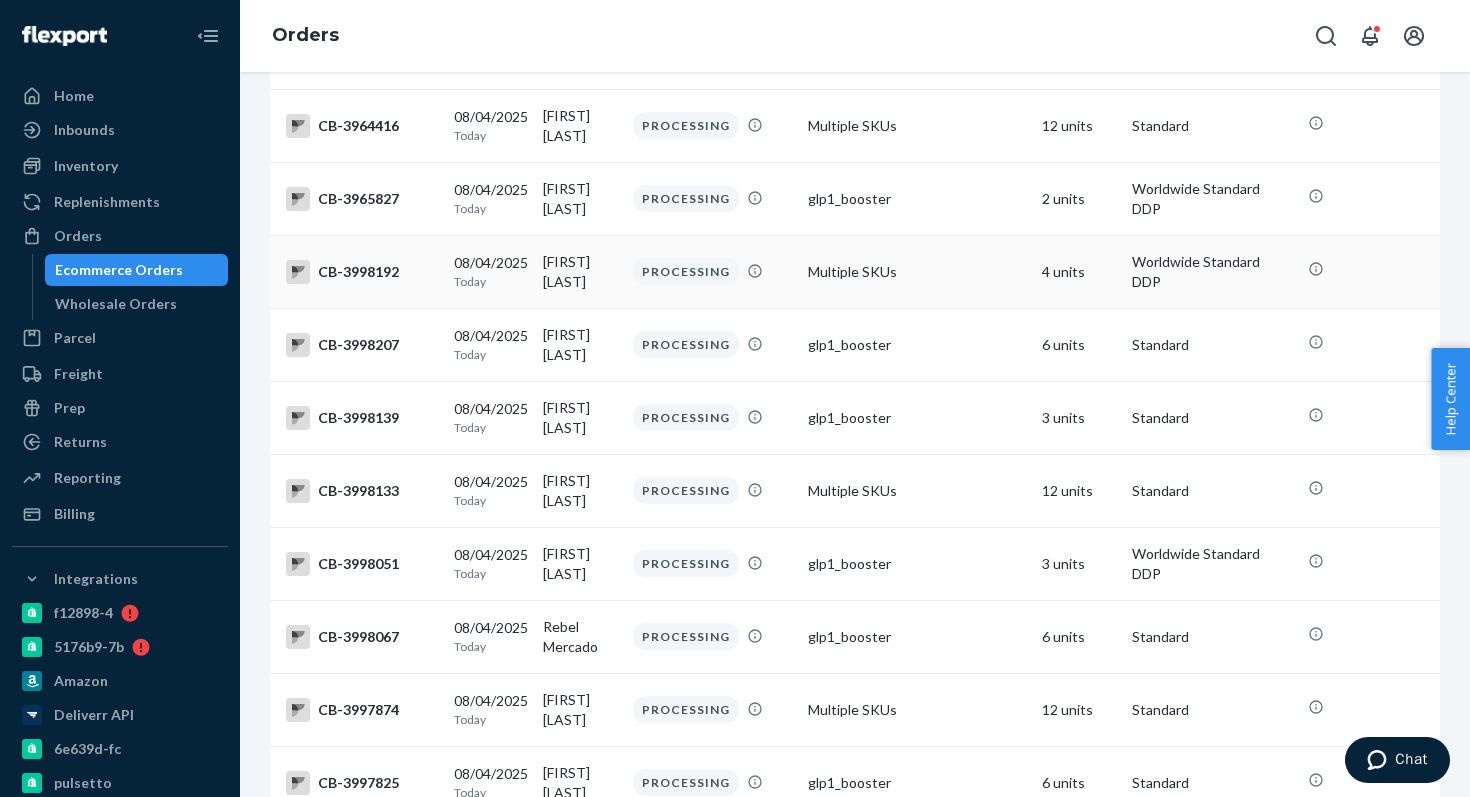 scroll, scrollTop: 402, scrollLeft: 0, axis: vertical 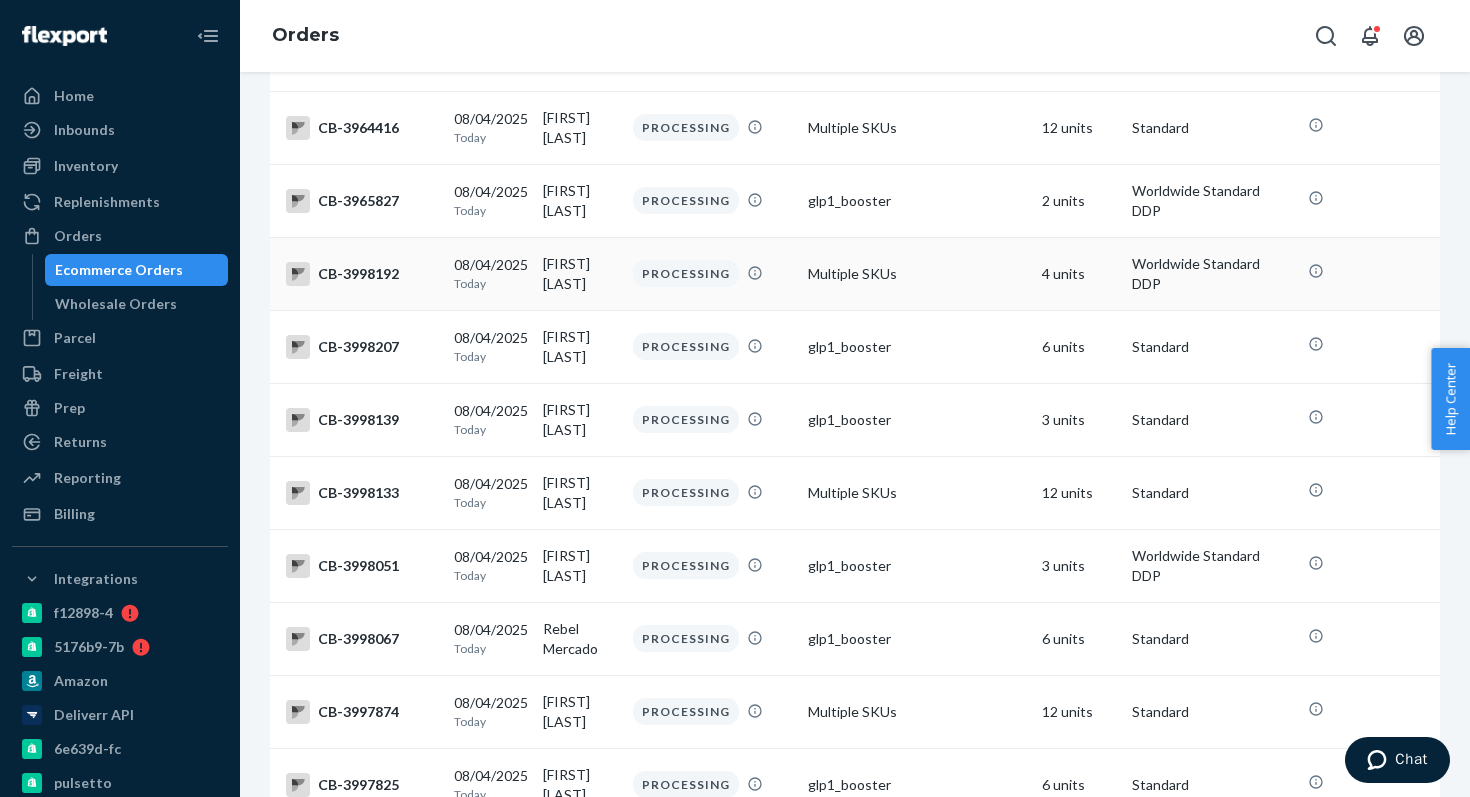 type on "glp1_booster" 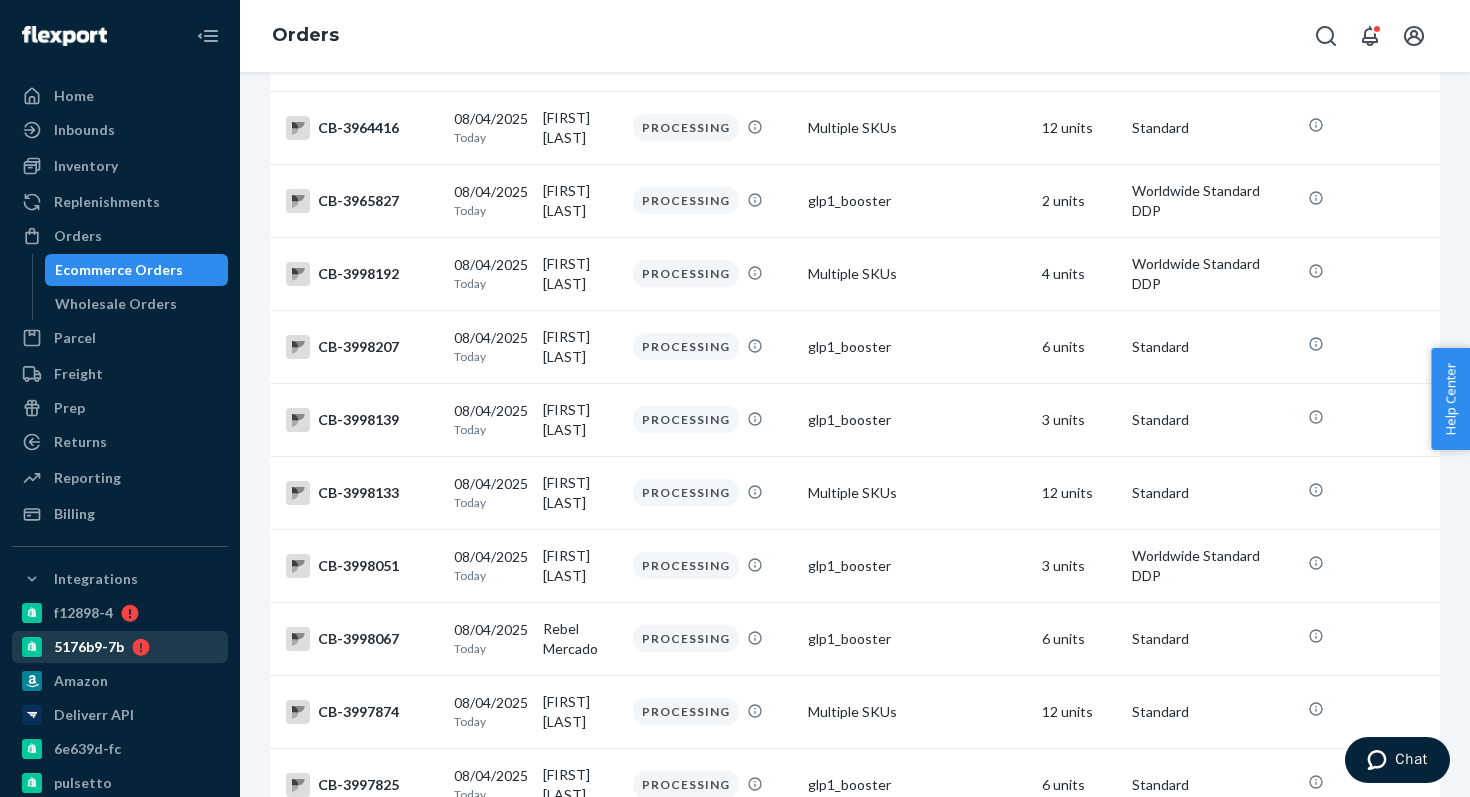 click 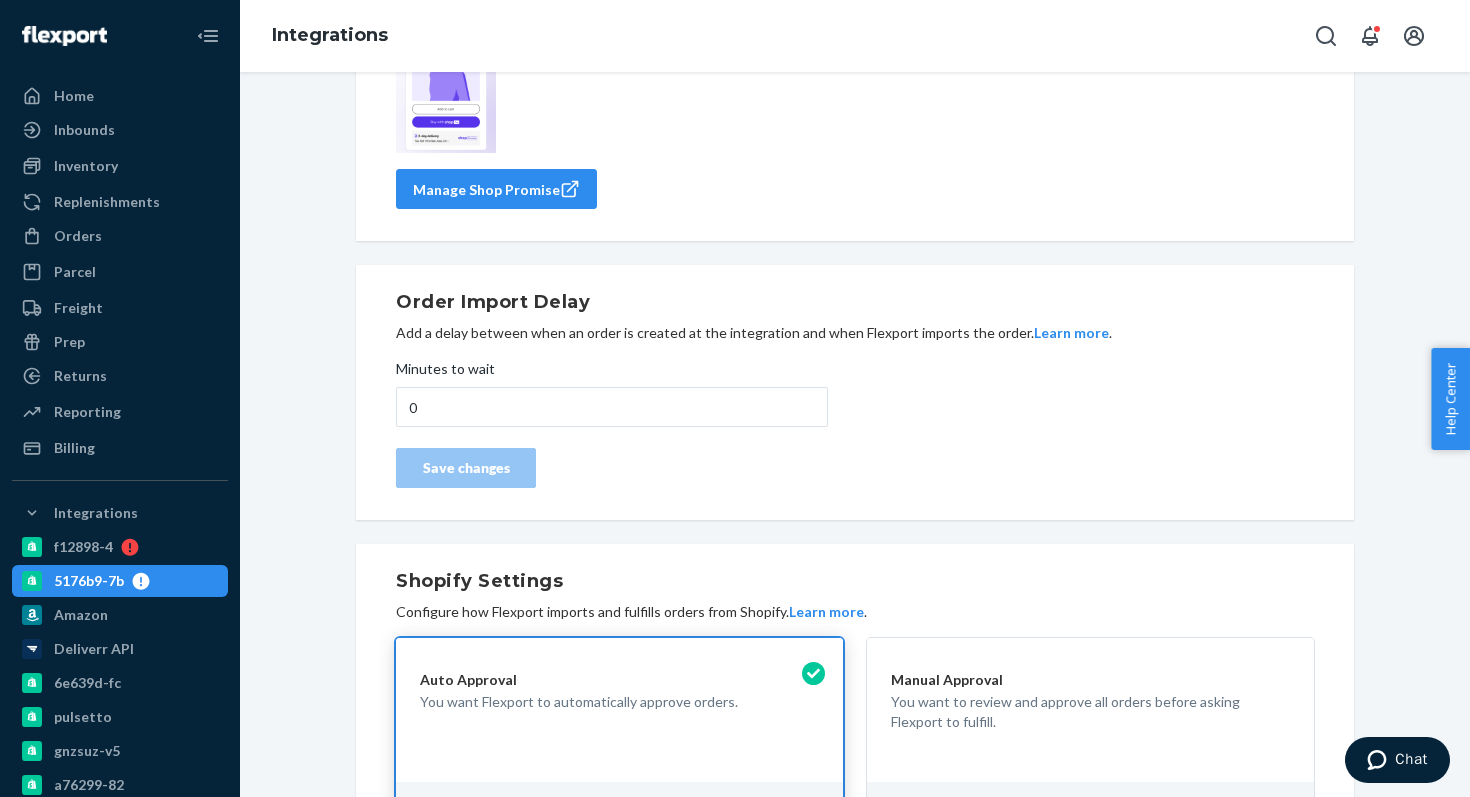 scroll, scrollTop: 0, scrollLeft: 0, axis: both 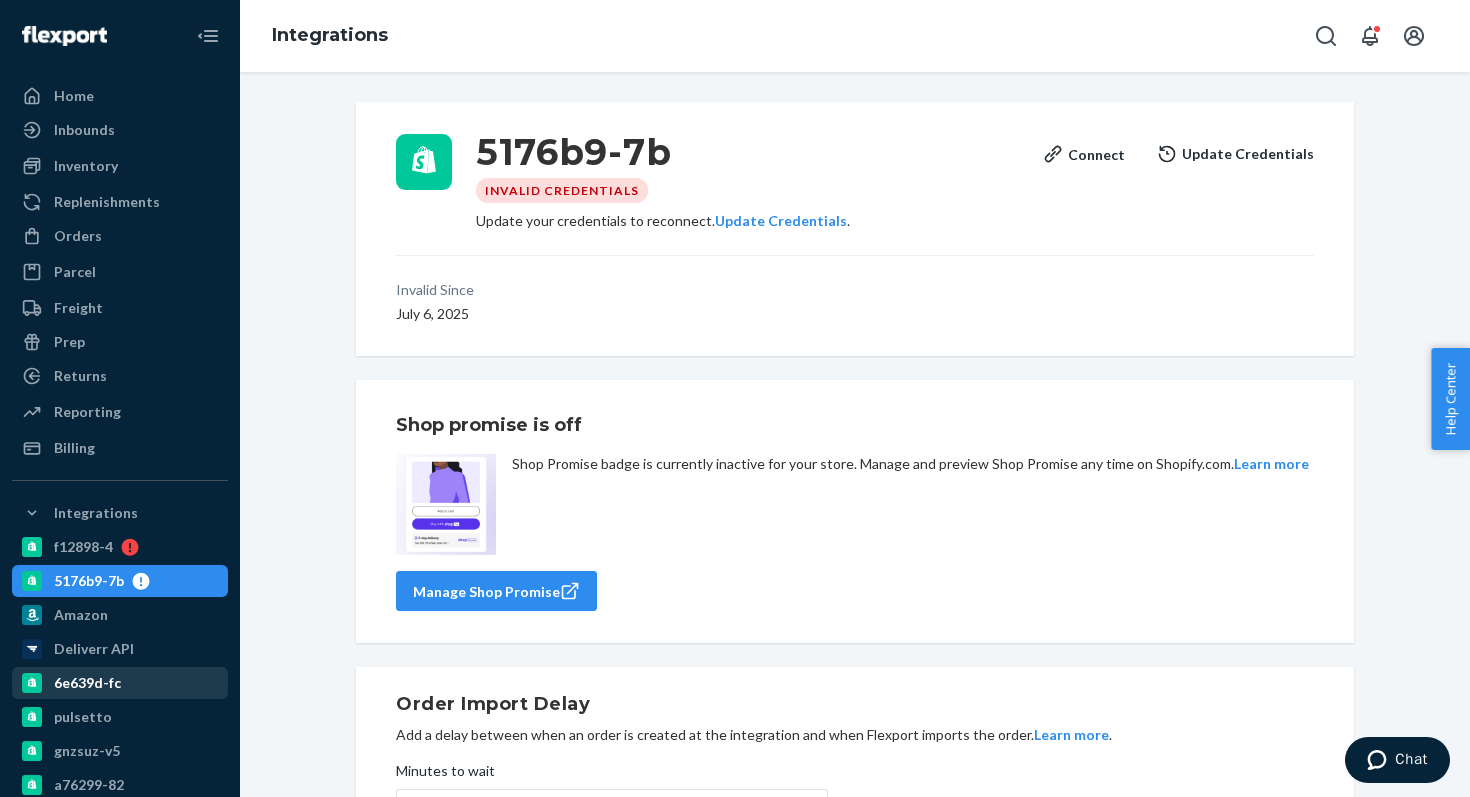 click on "6e639d-fc" at bounding box center [87, 683] 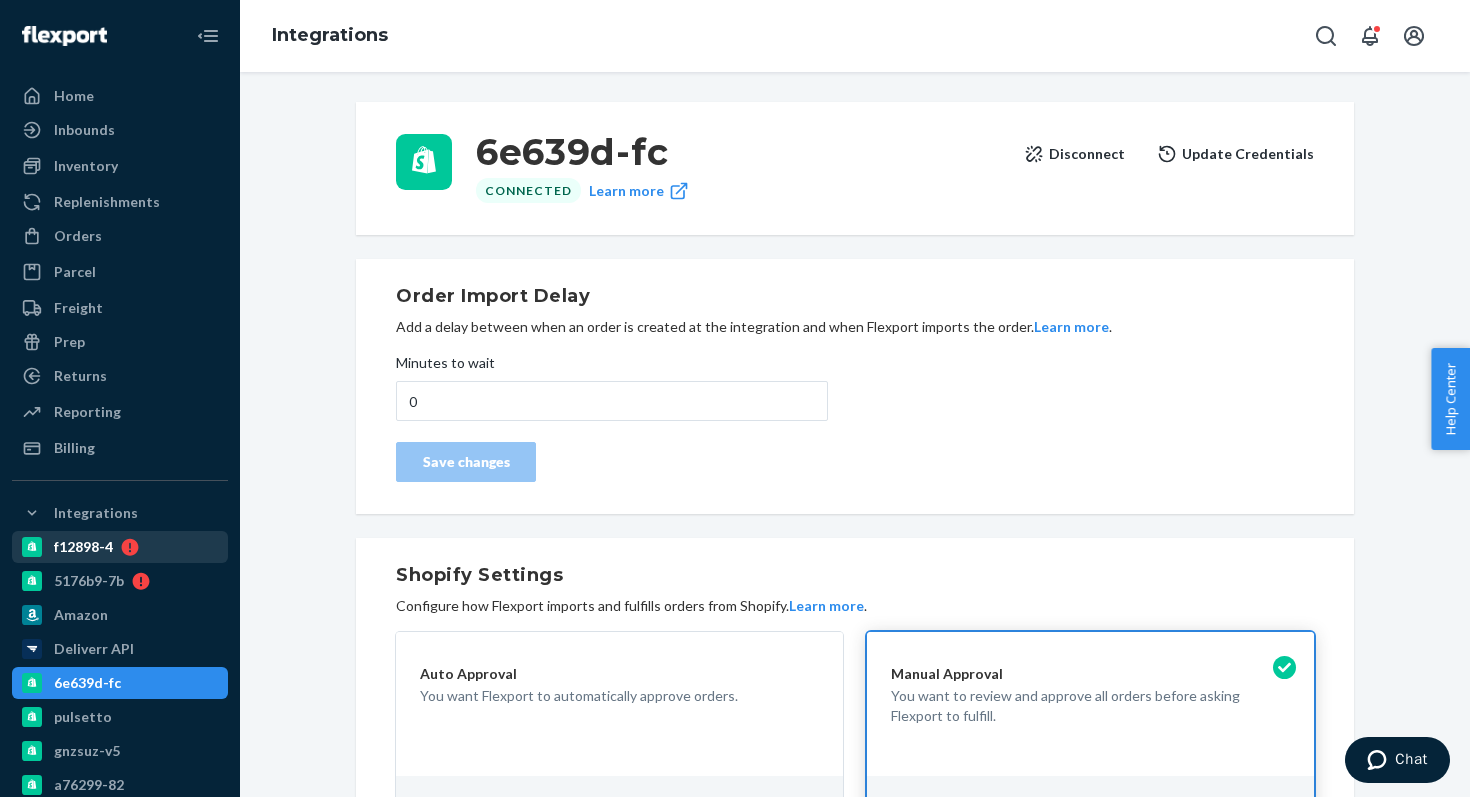 scroll, scrollTop: 325, scrollLeft: 0, axis: vertical 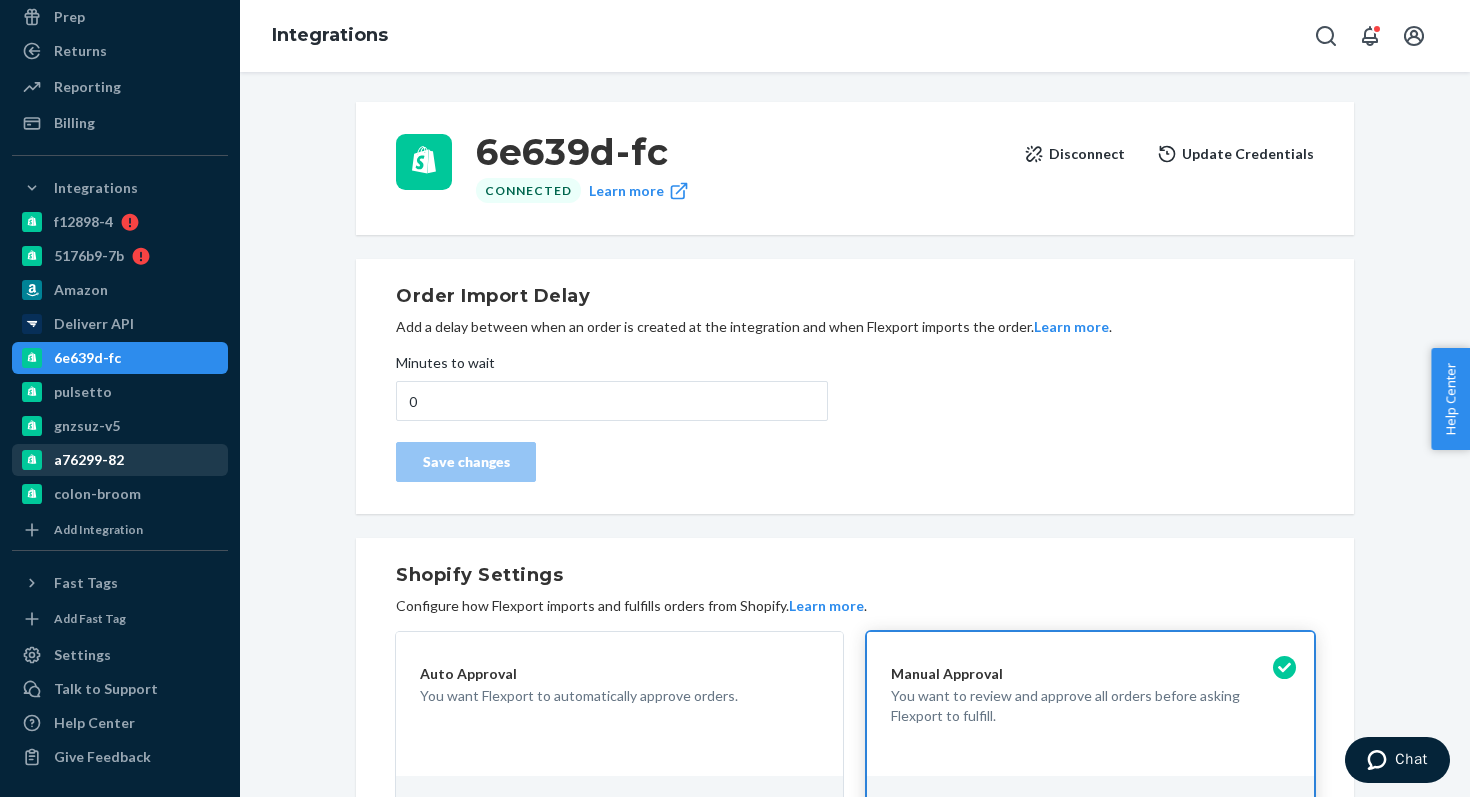 click on "a76299-82" at bounding box center [120, 460] 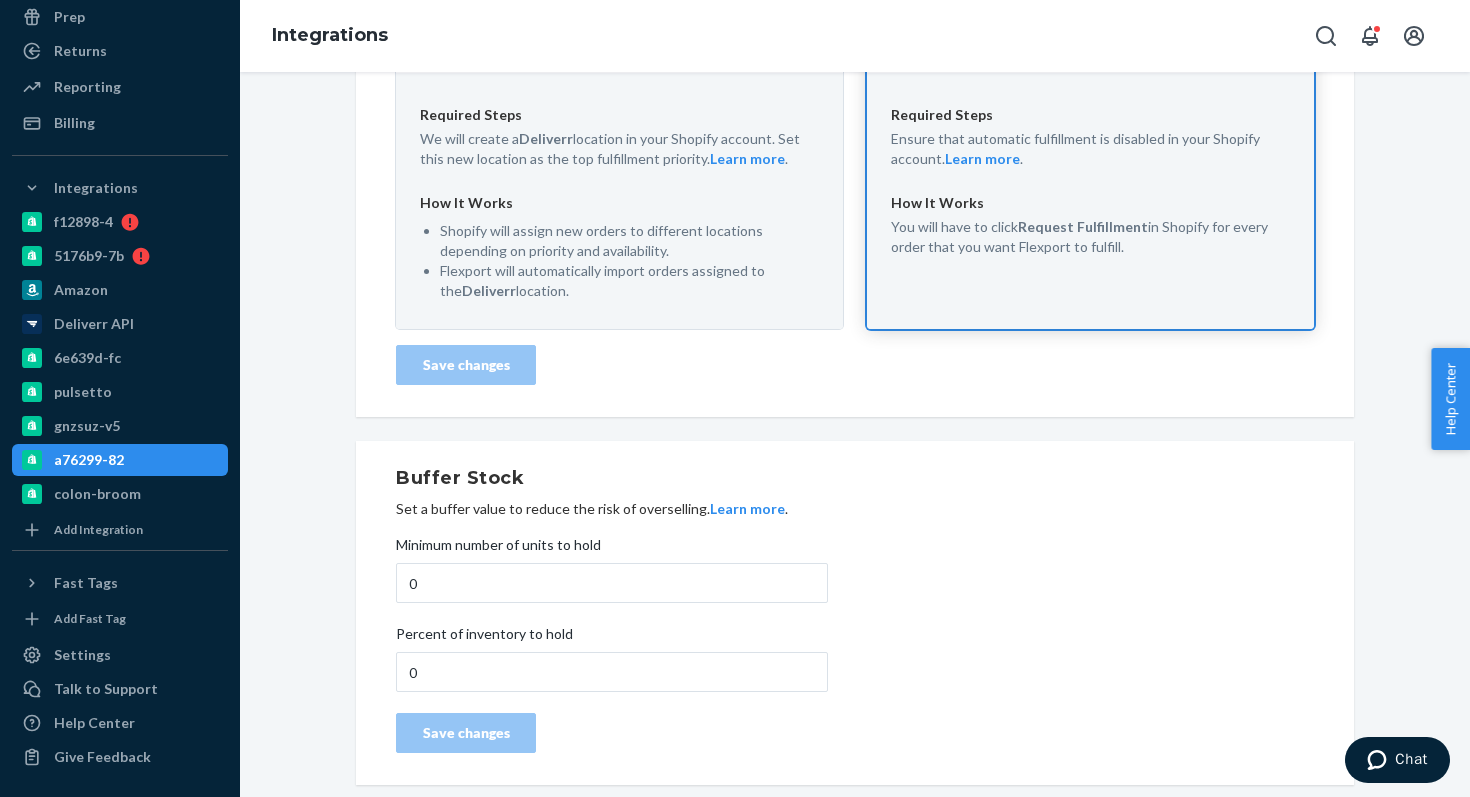 scroll, scrollTop: 0, scrollLeft: 0, axis: both 